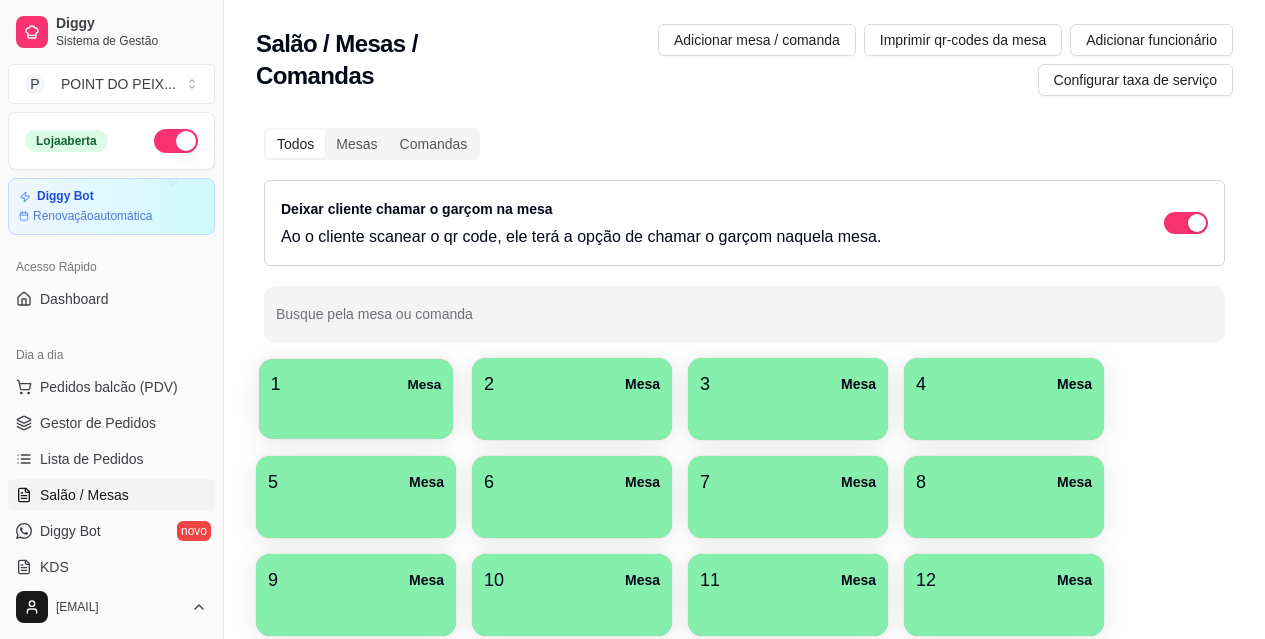 click at bounding box center (356, 412) 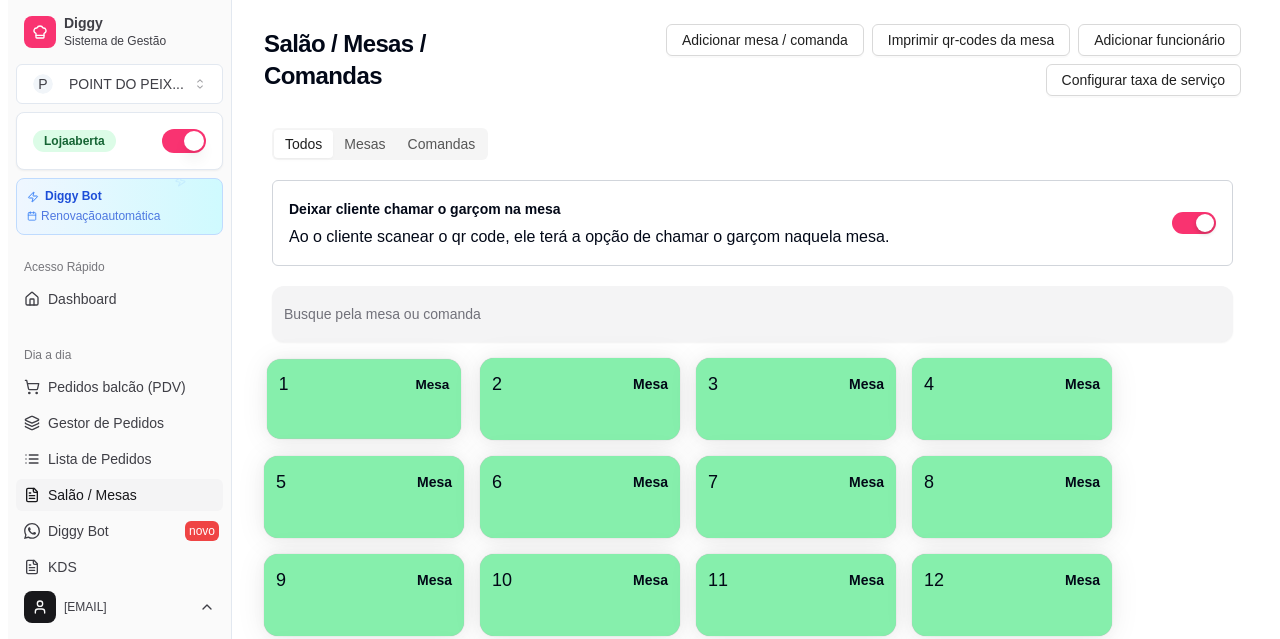 scroll, scrollTop: 0, scrollLeft: 0, axis: both 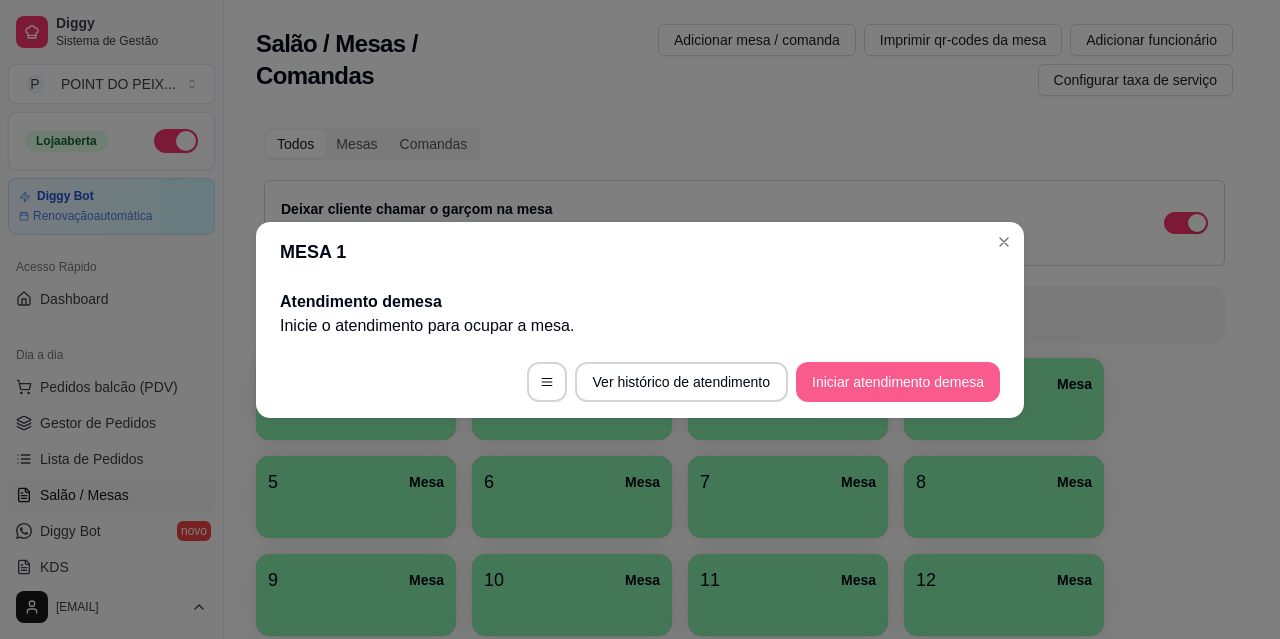 click on "Iniciar atendimento de  mesa" at bounding box center [898, 382] 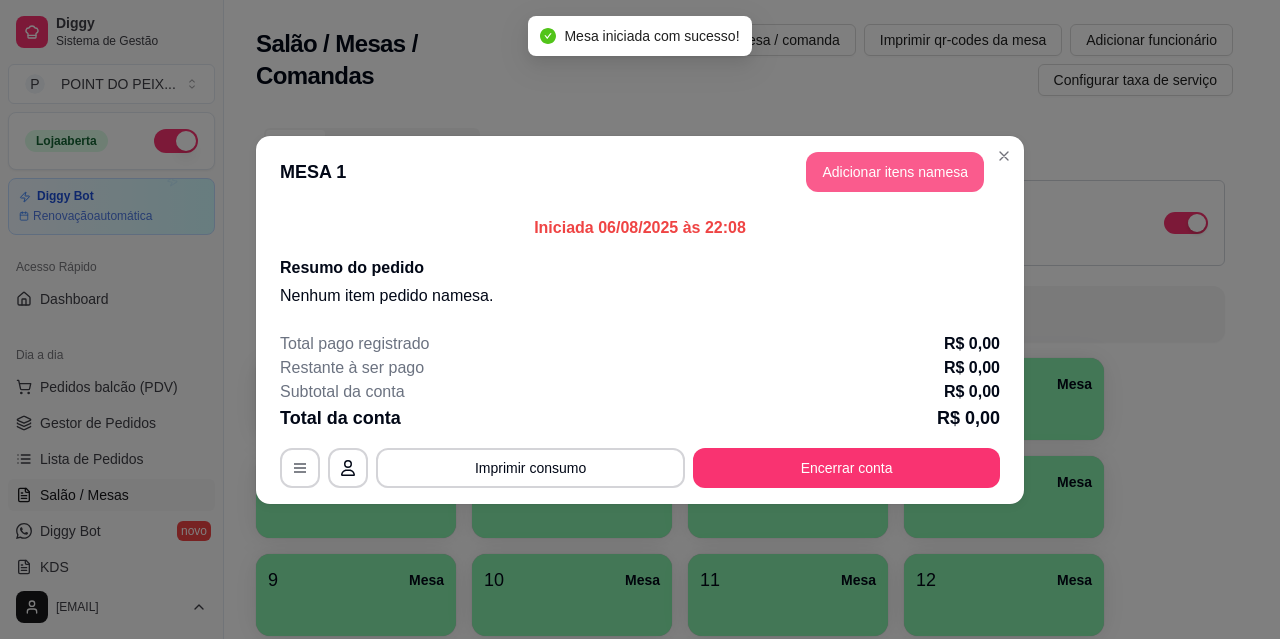 click on "Adicionar itens na  mesa" at bounding box center (895, 172) 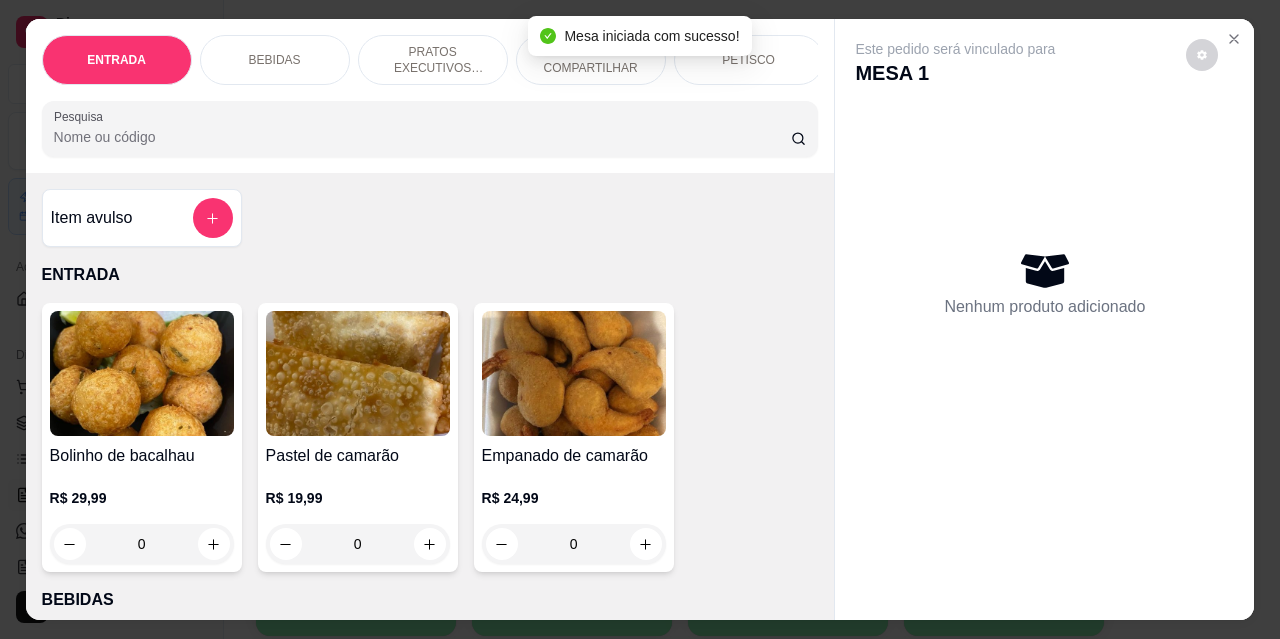 click on "BEBIDAS" at bounding box center (275, 60) 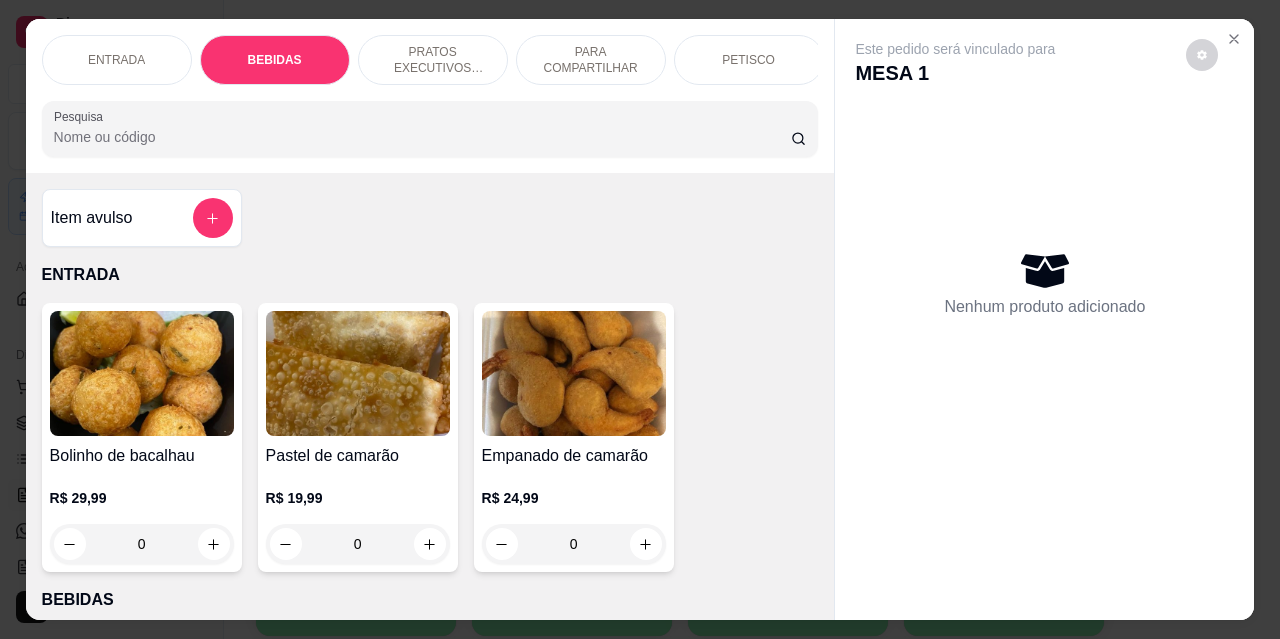 scroll, scrollTop: 415, scrollLeft: 0, axis: vertical 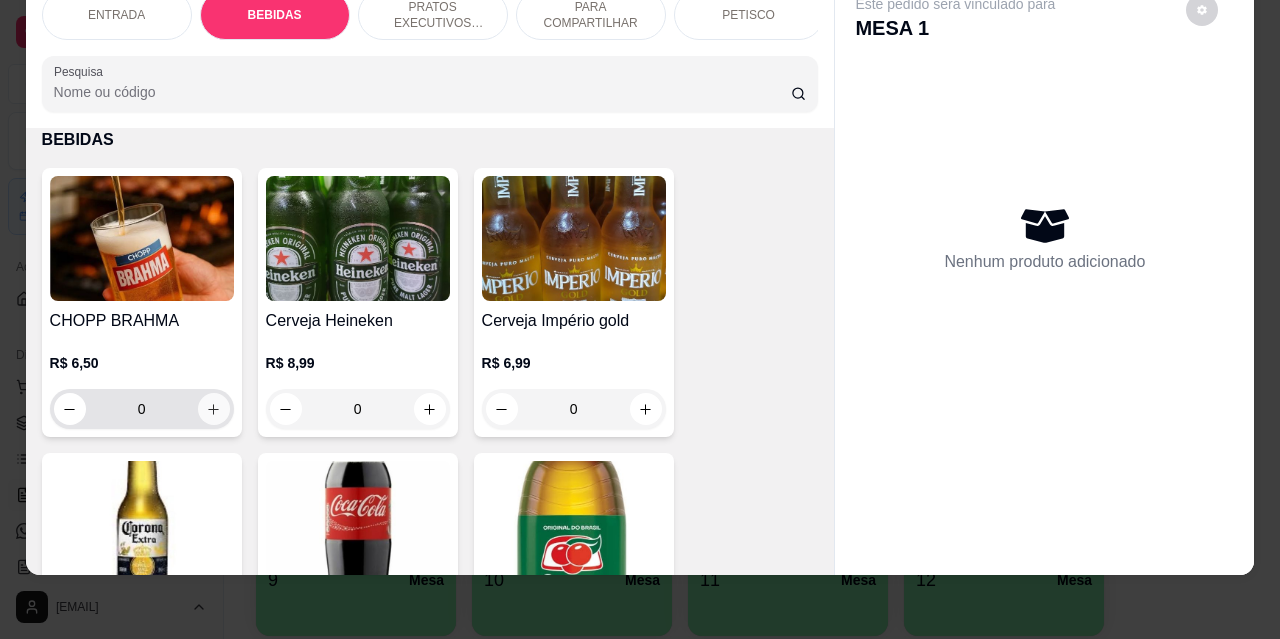 click 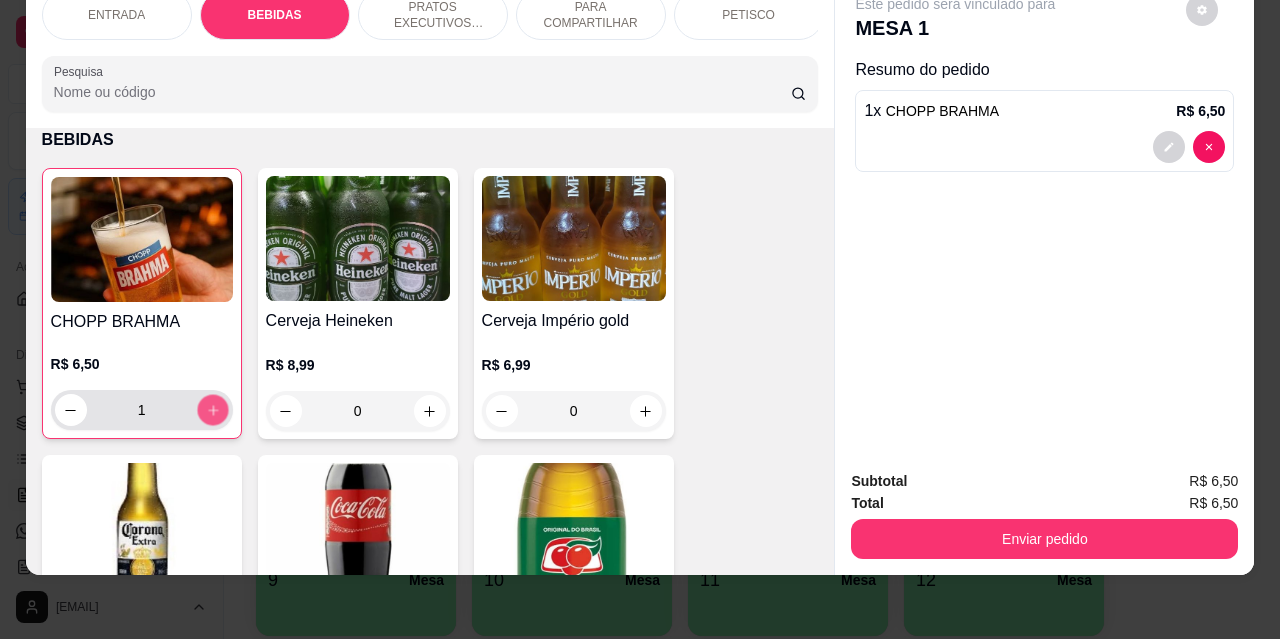 click 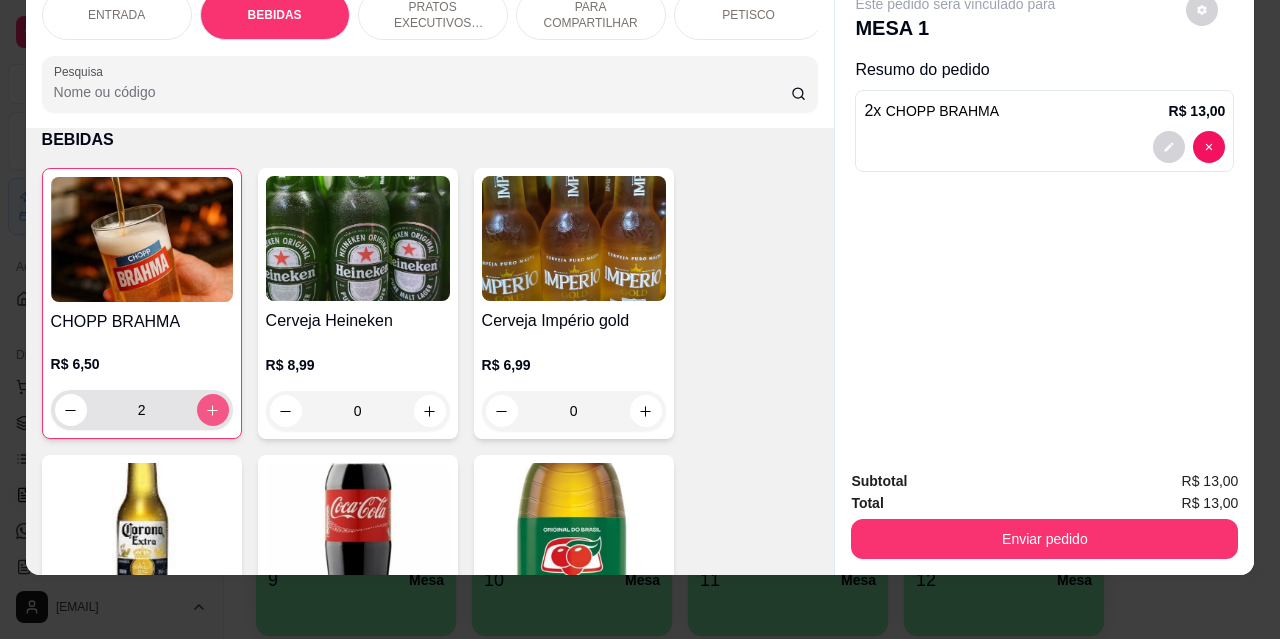 click 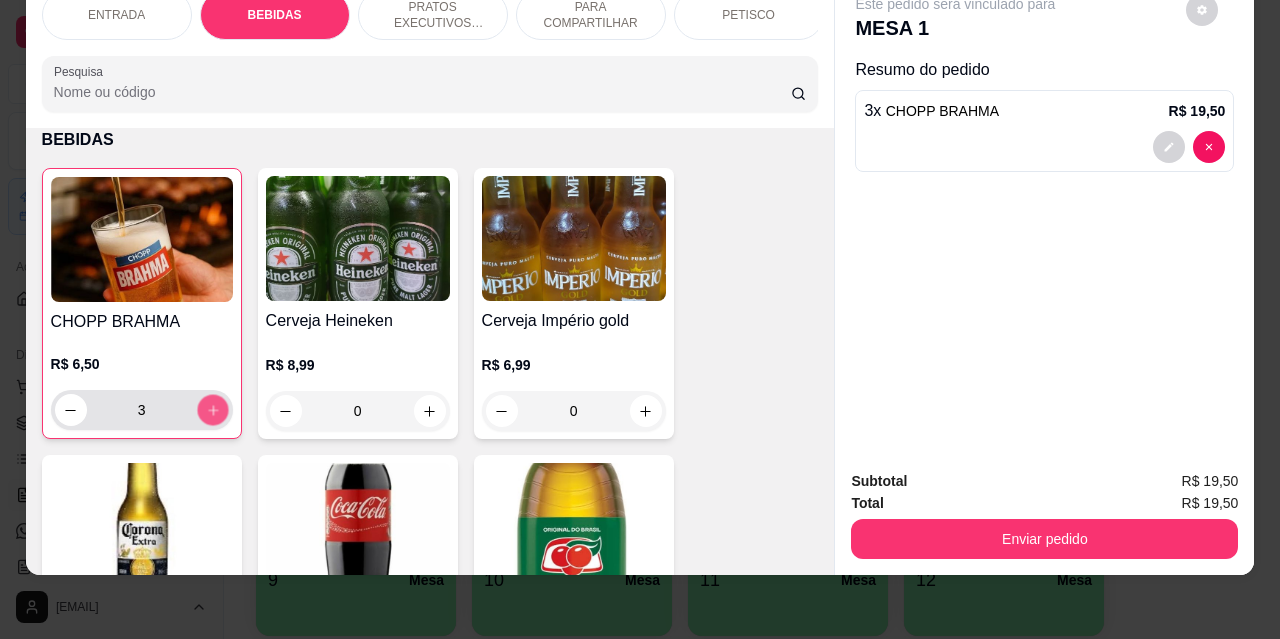 click 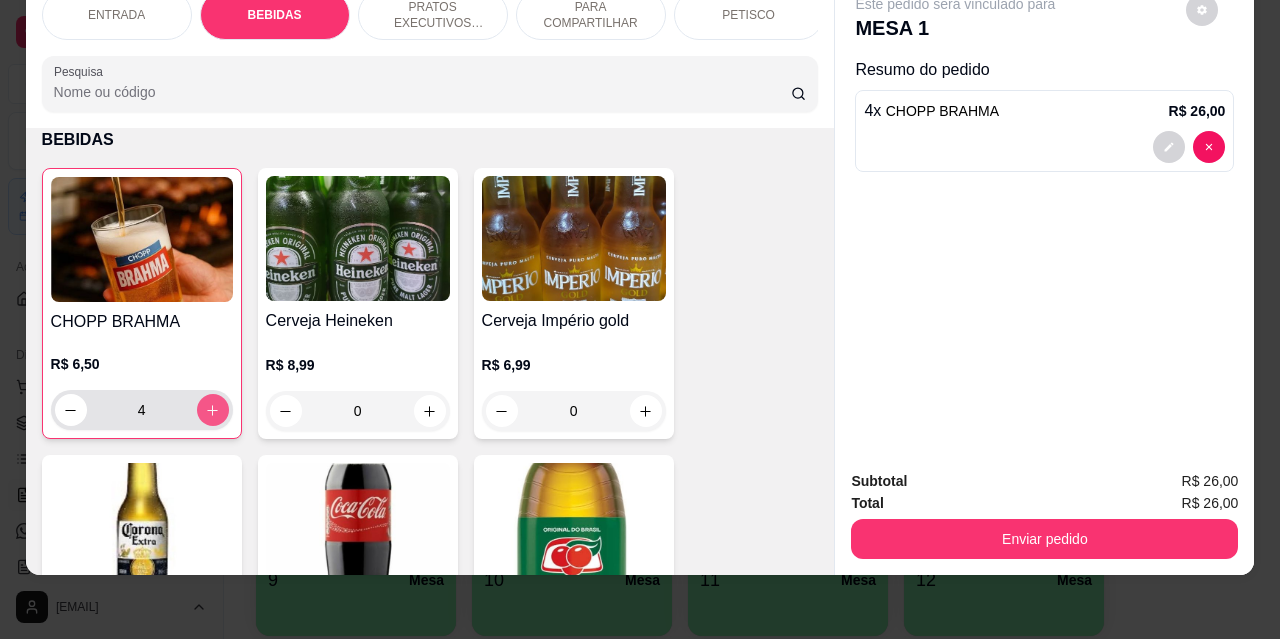 click 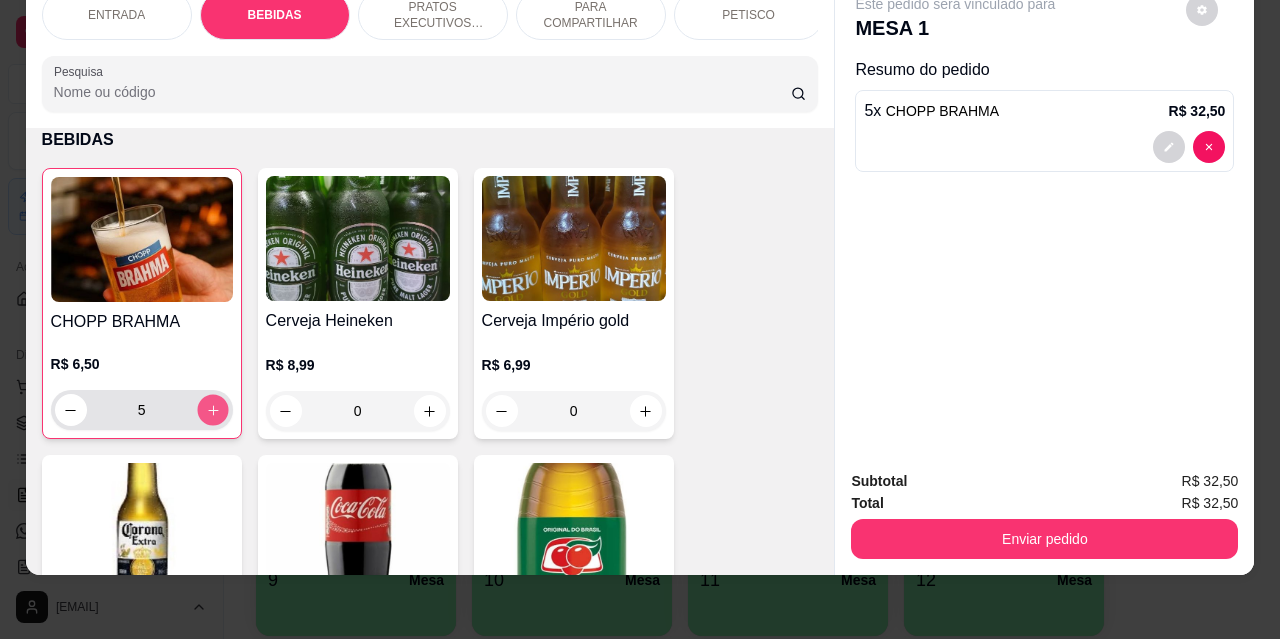 click 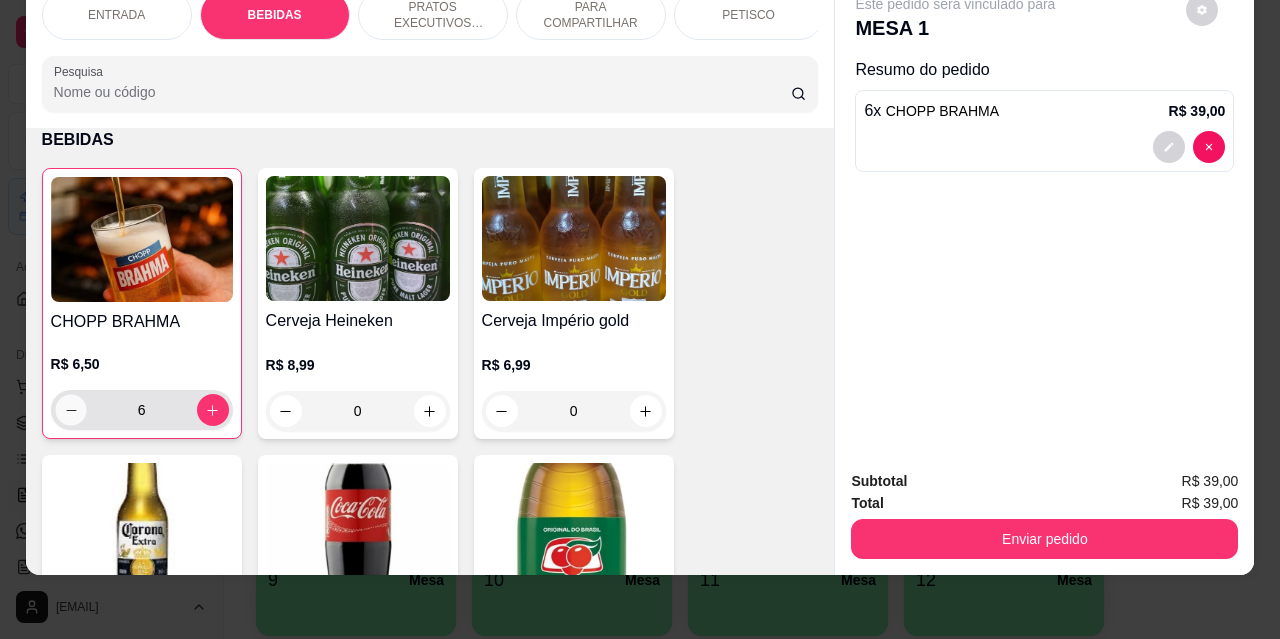 click at bounding box center (70, 410) 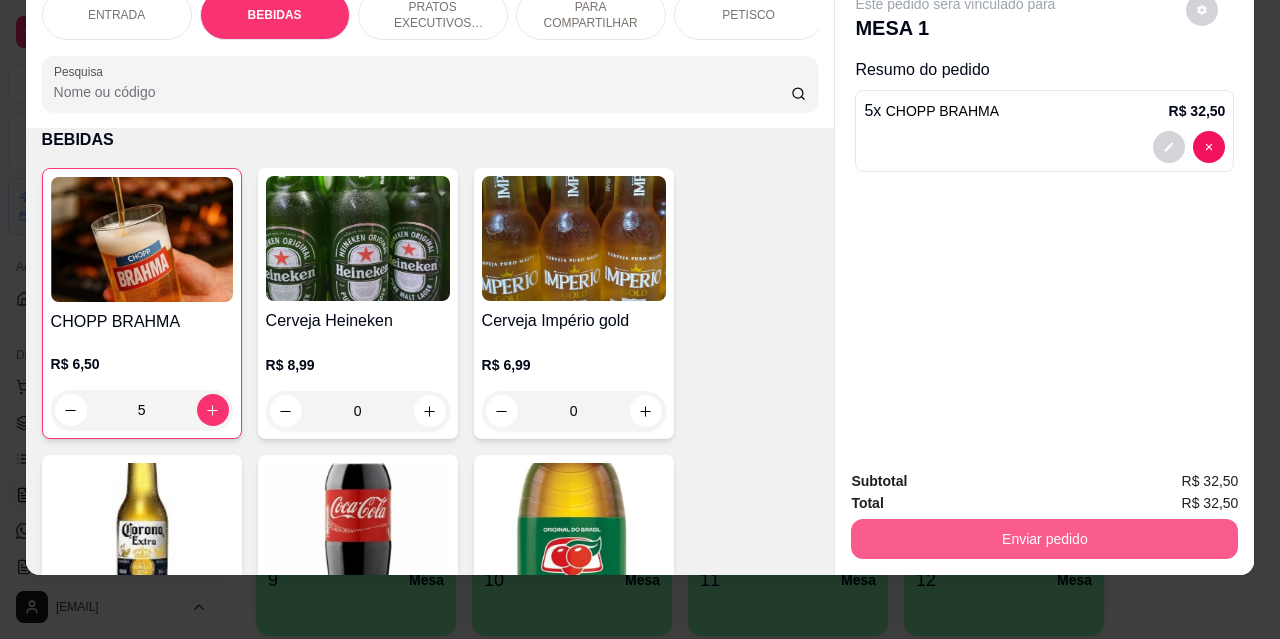 click on "Enviar pedido" at bounding box center [1044, 539] 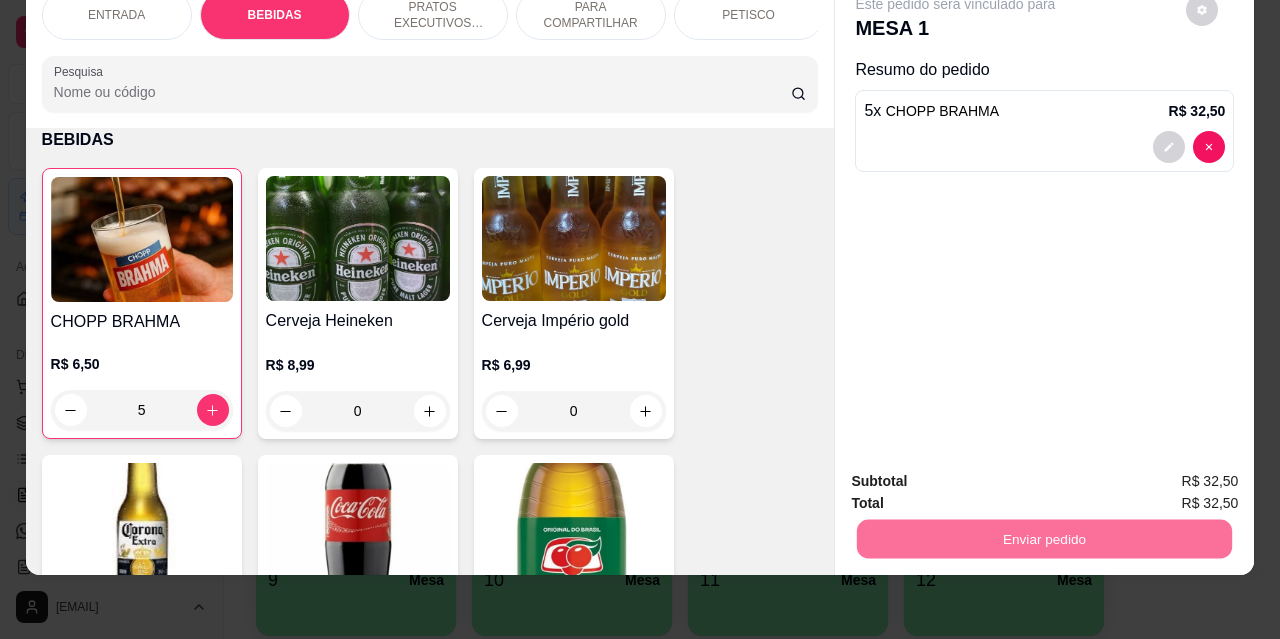 click on "Sim, quero registrar" at bounding box center [1168, 474] 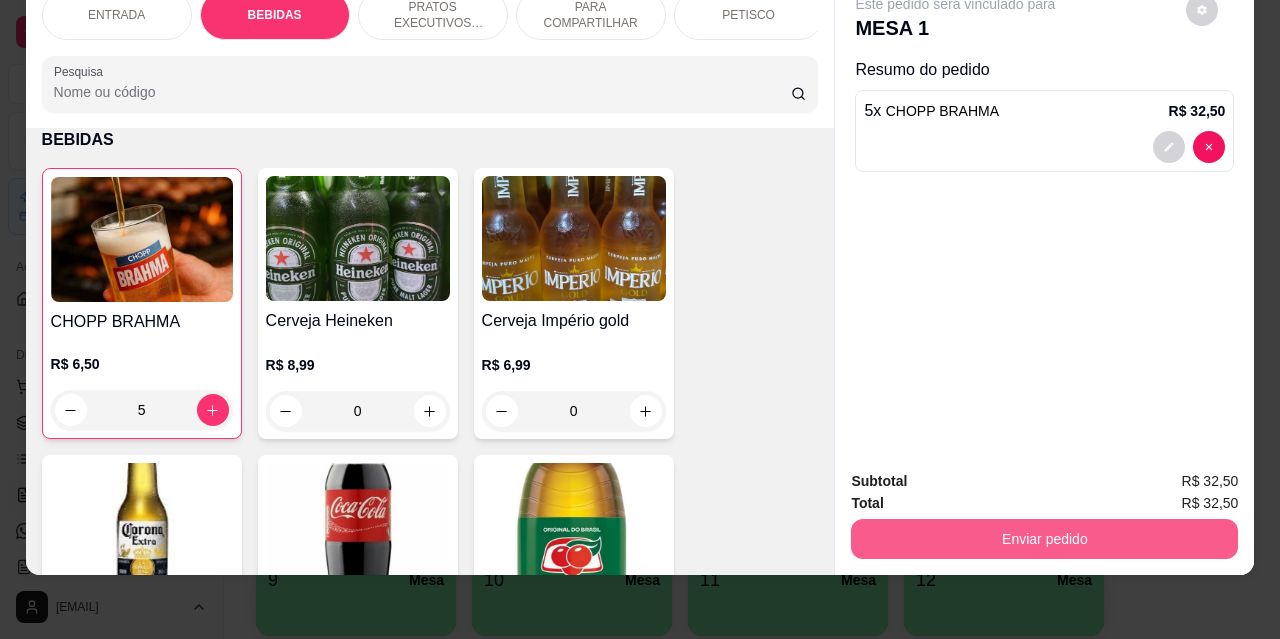 click on "Enviar pedido" at bounding box center (1044, 539) 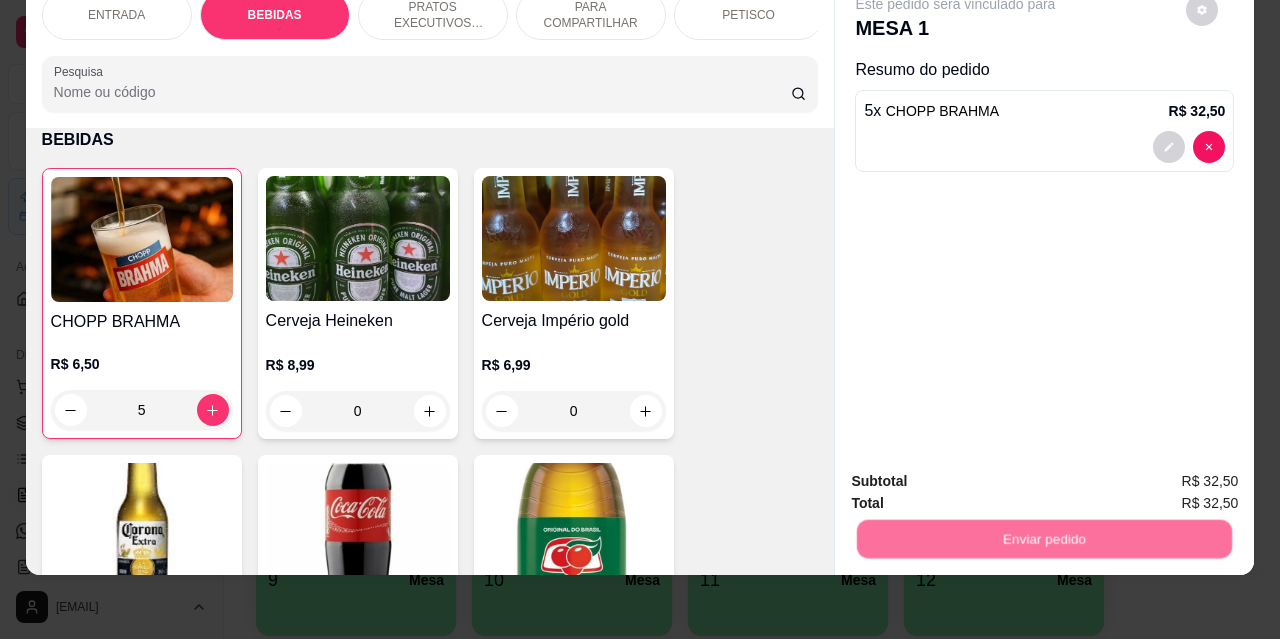 click on "Não registrar e enviar pedido" at bounding box center [979, 475] 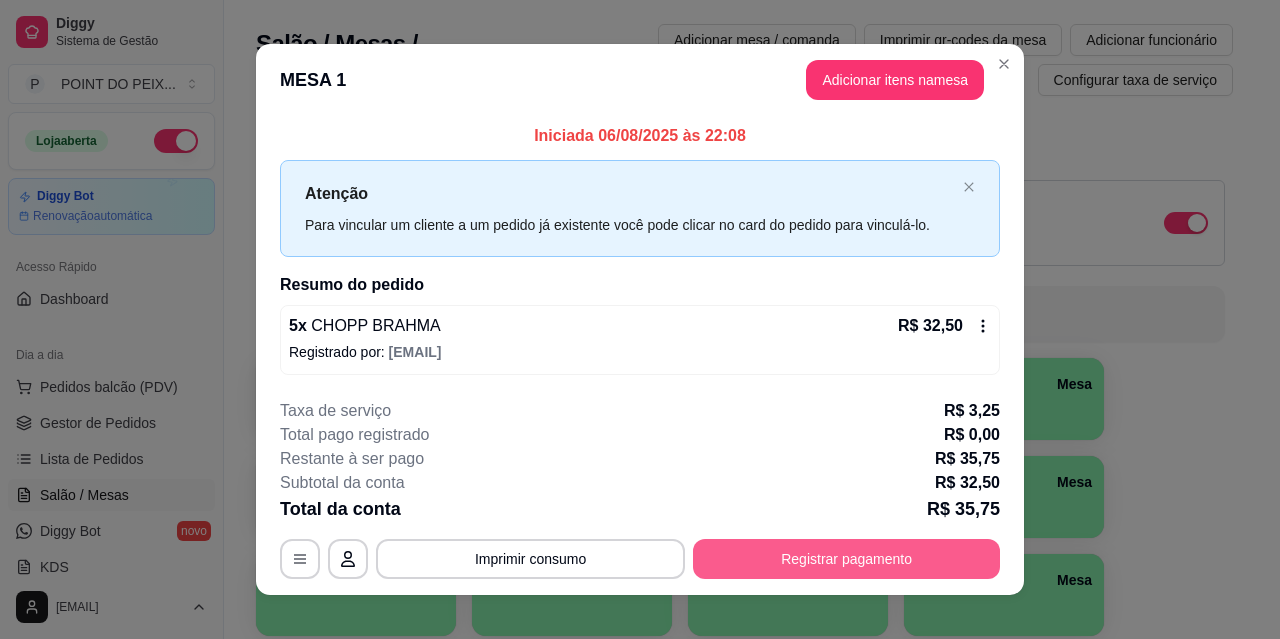 click on "Registrar pagamento" at bounding box center (846, 559) 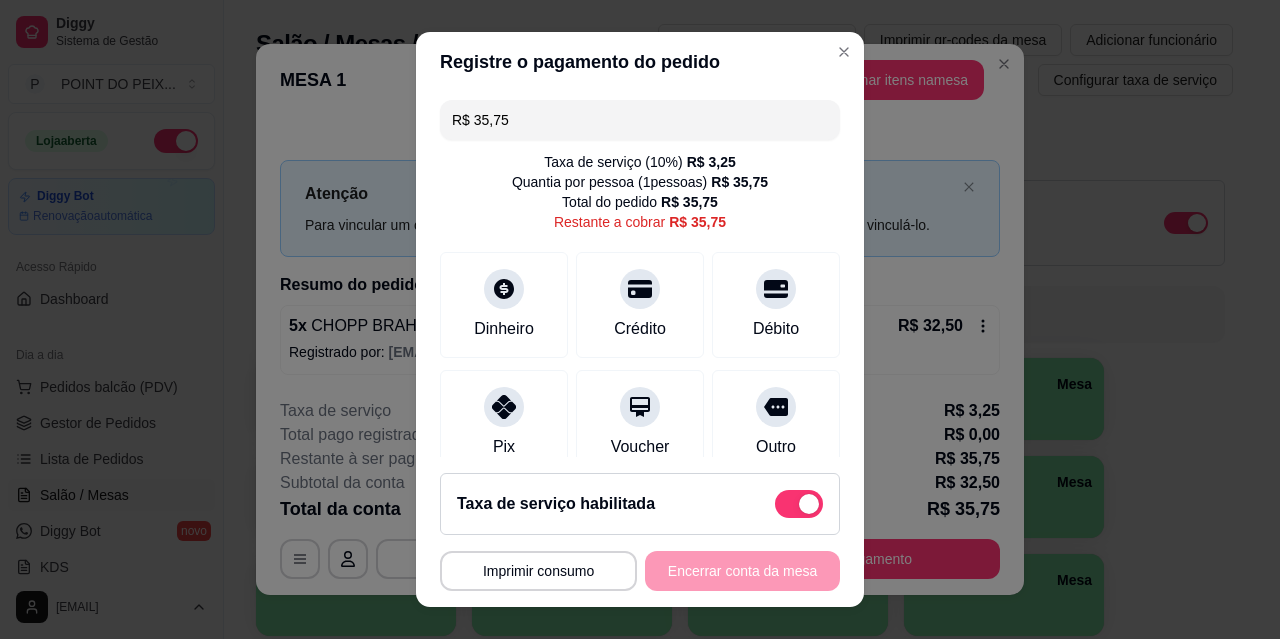 click at bounding box center (809, 504) 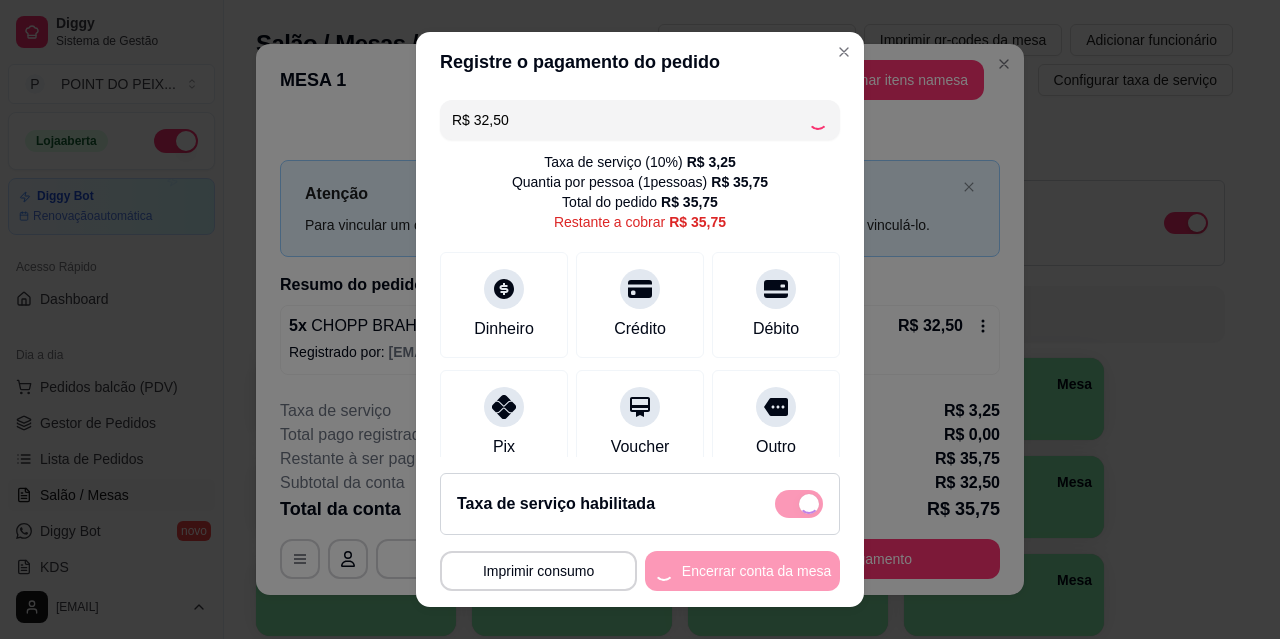 checkbox on "false" 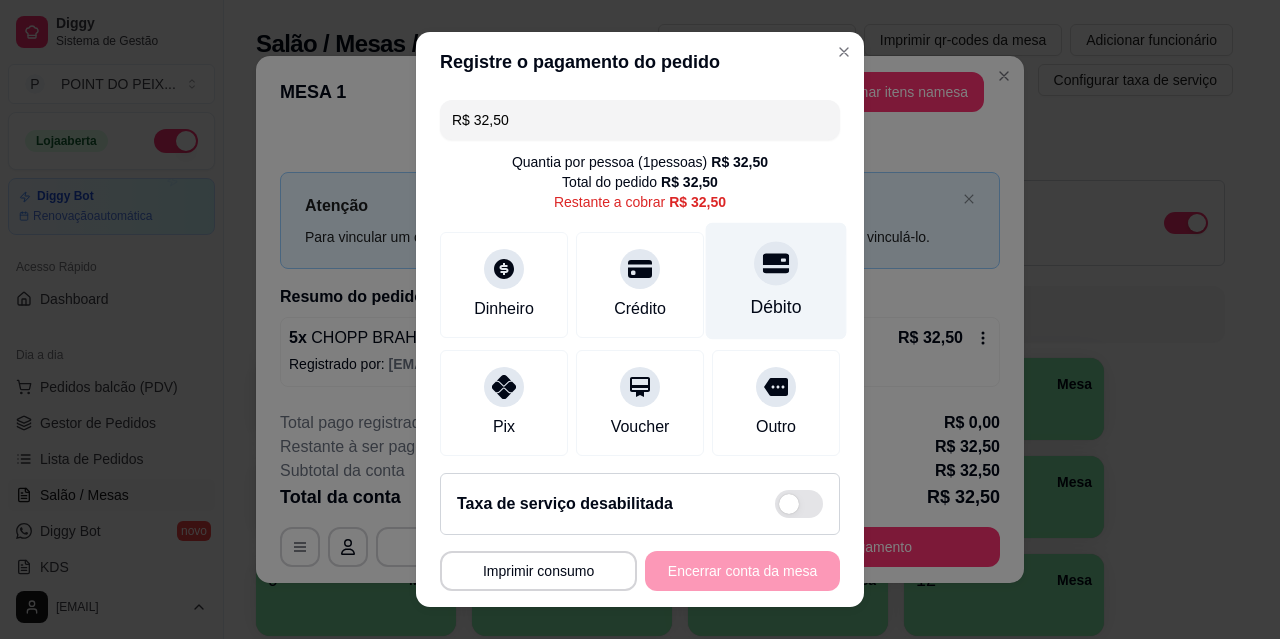 click on "Débito" at bounding box center [776, 307] 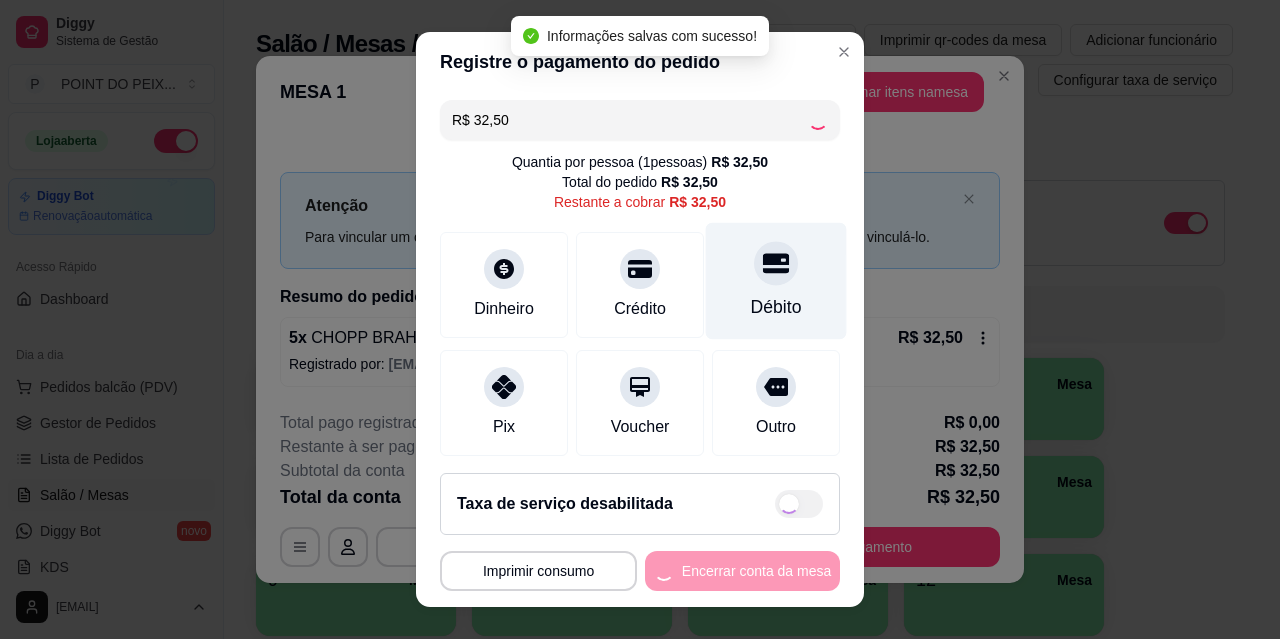 type on "R$ 0,00" 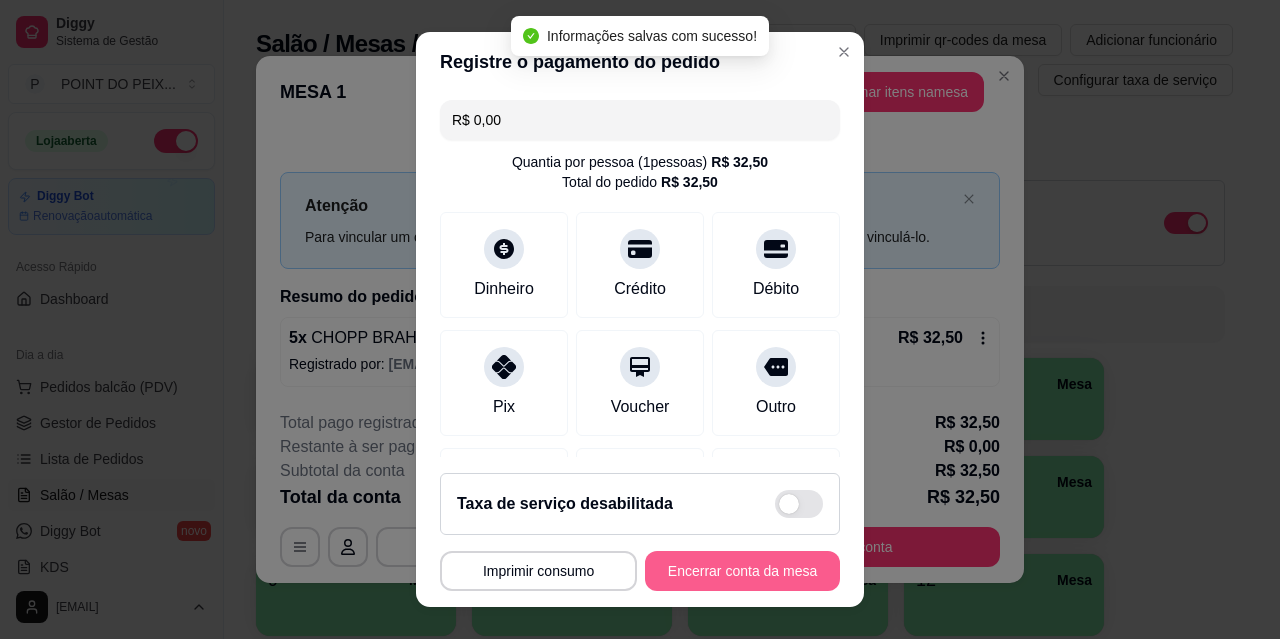 click on "Encerrar conta da mesa" at bounding box center [742, 571] 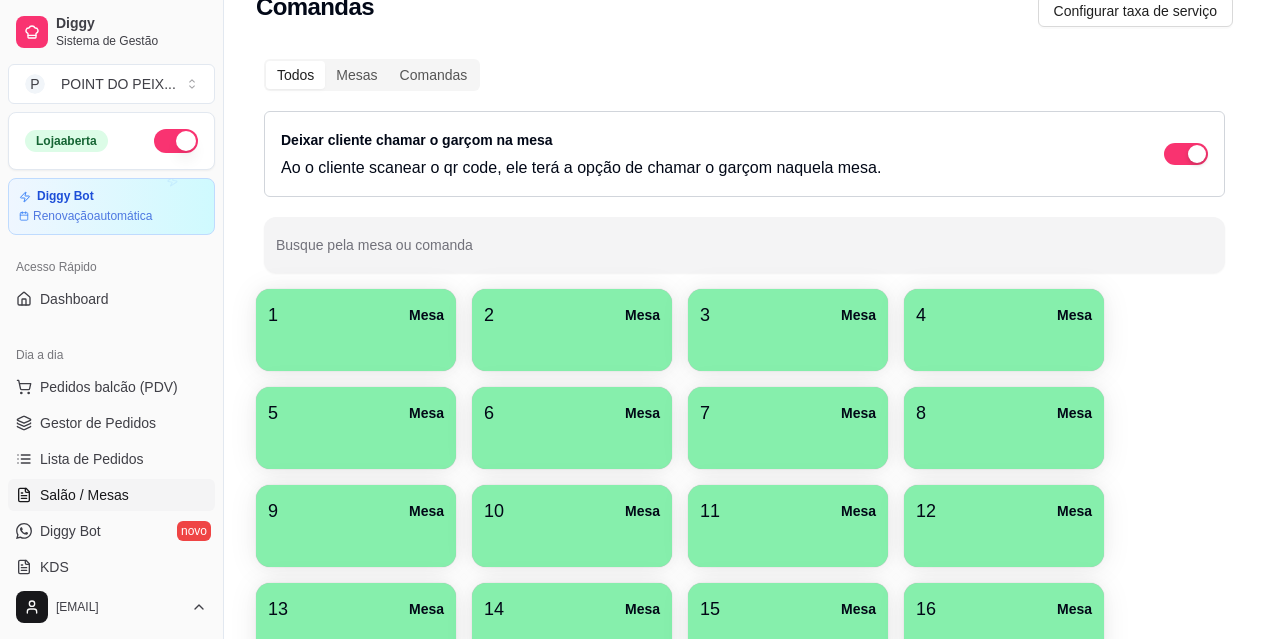 scroll, scrollTop: 0, scrollLeft: 0, axis: both 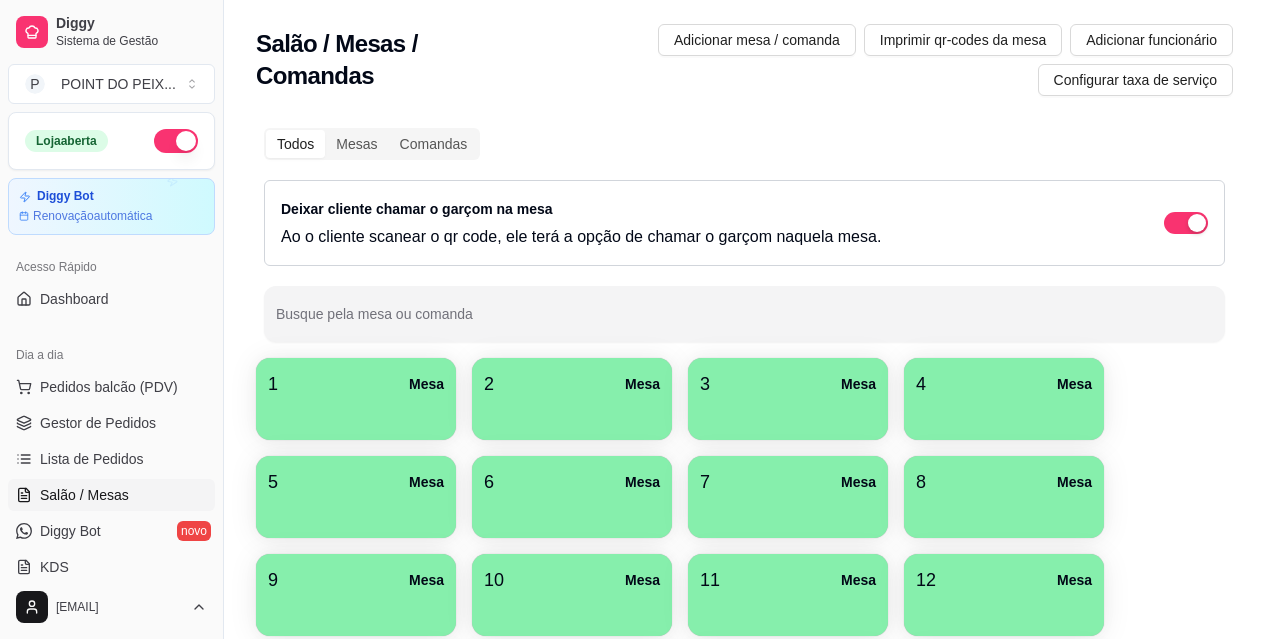 type 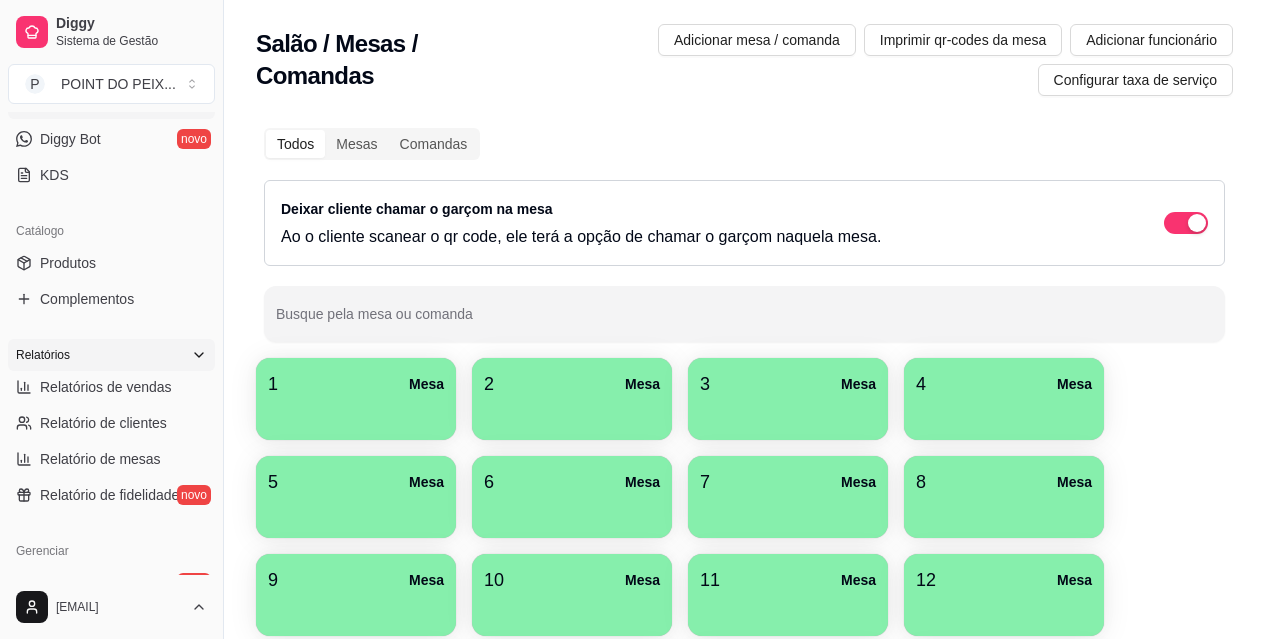 scroll, scrollTop: 400, scrollLeft: 0, axis: vertical 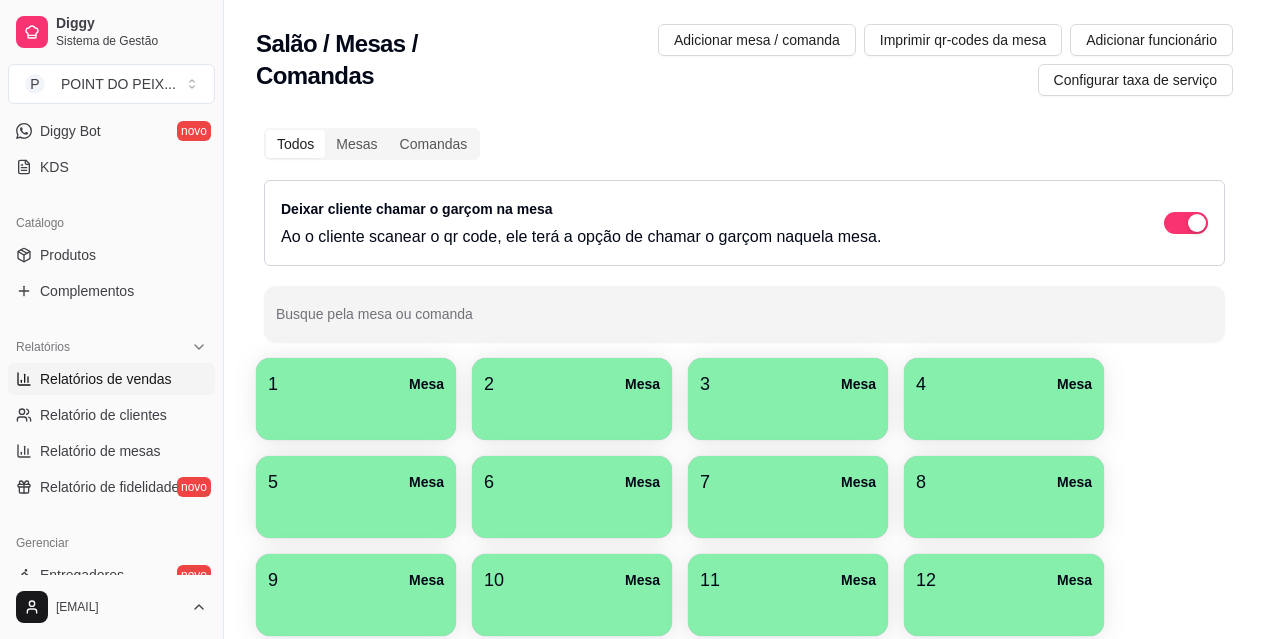 click on "Relatórios de vendas" at bounding box center (106, 379) 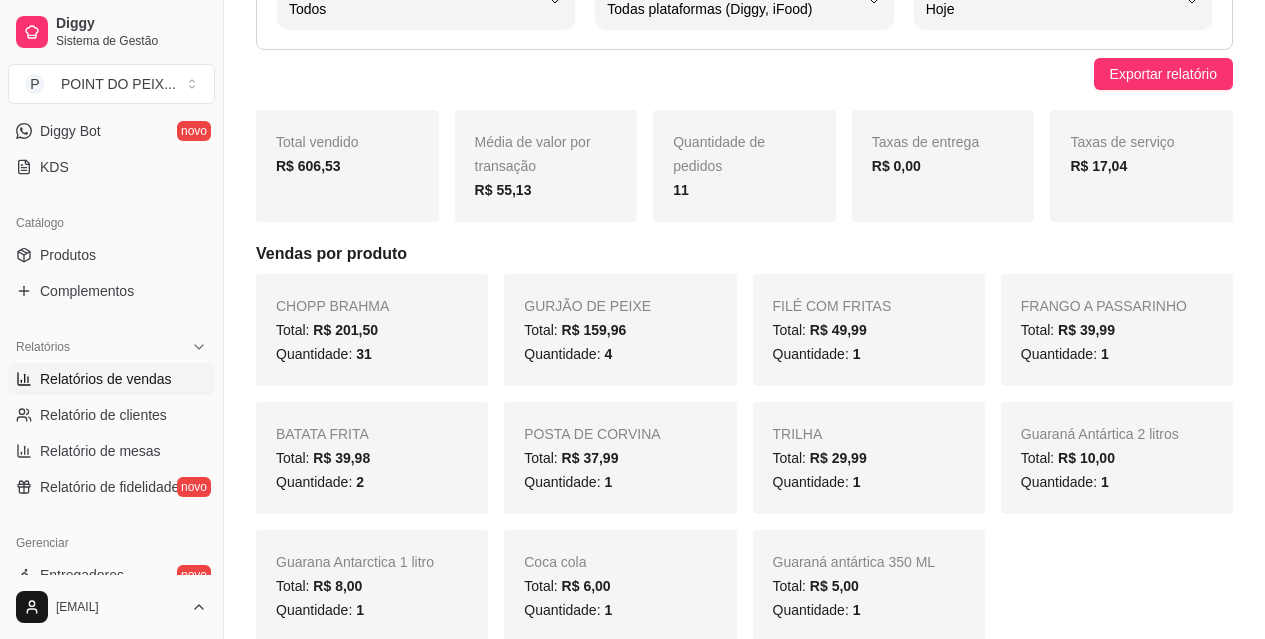 scroll, scrollTop: 200, scrollLeft: 0, axis: vertical 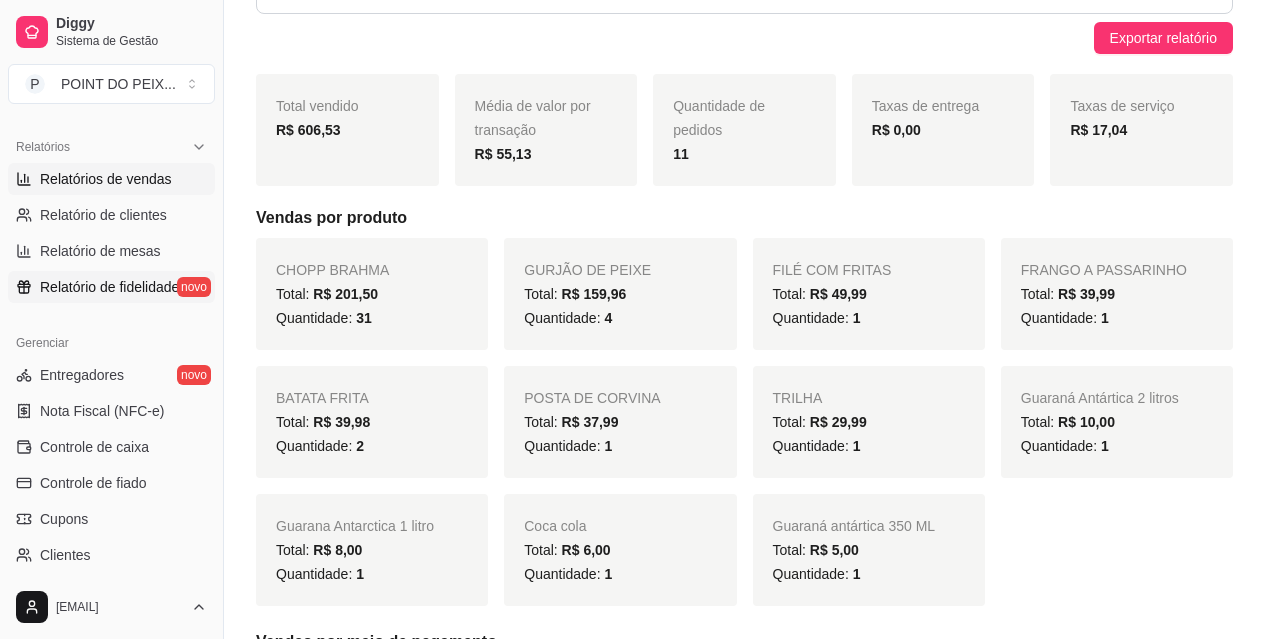 click on "Relatório de fidelidade" at bounding box center (109, 287) 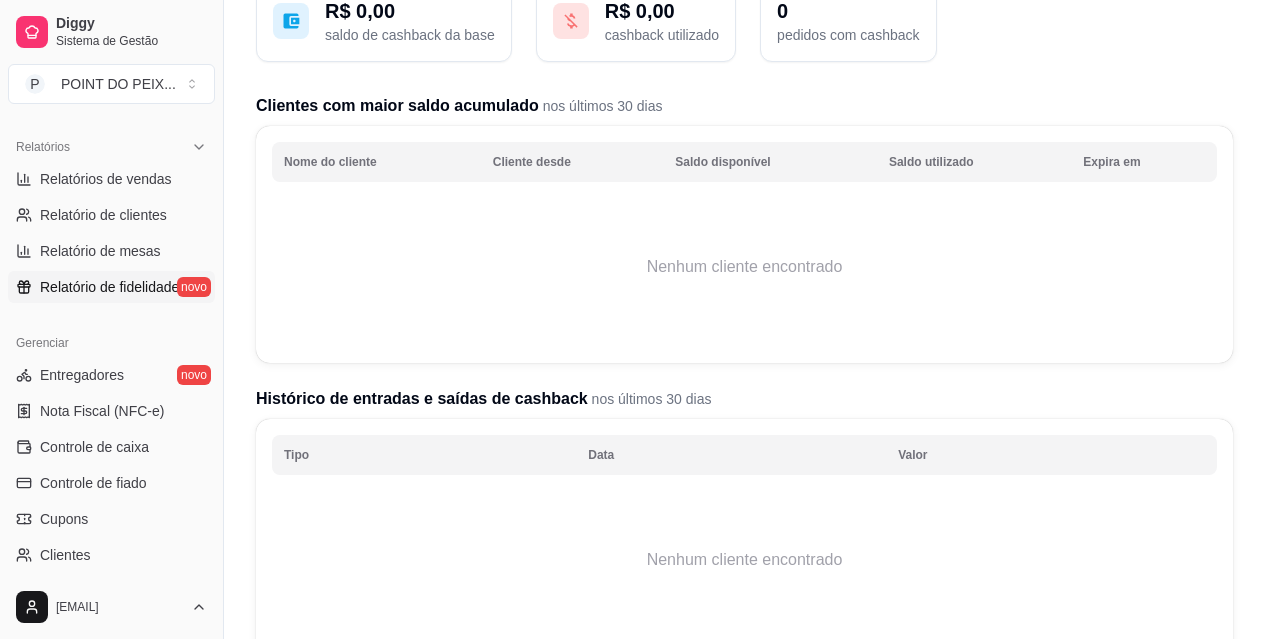scroll, scrollTop: 0, scrollLeft: 0, axis: both 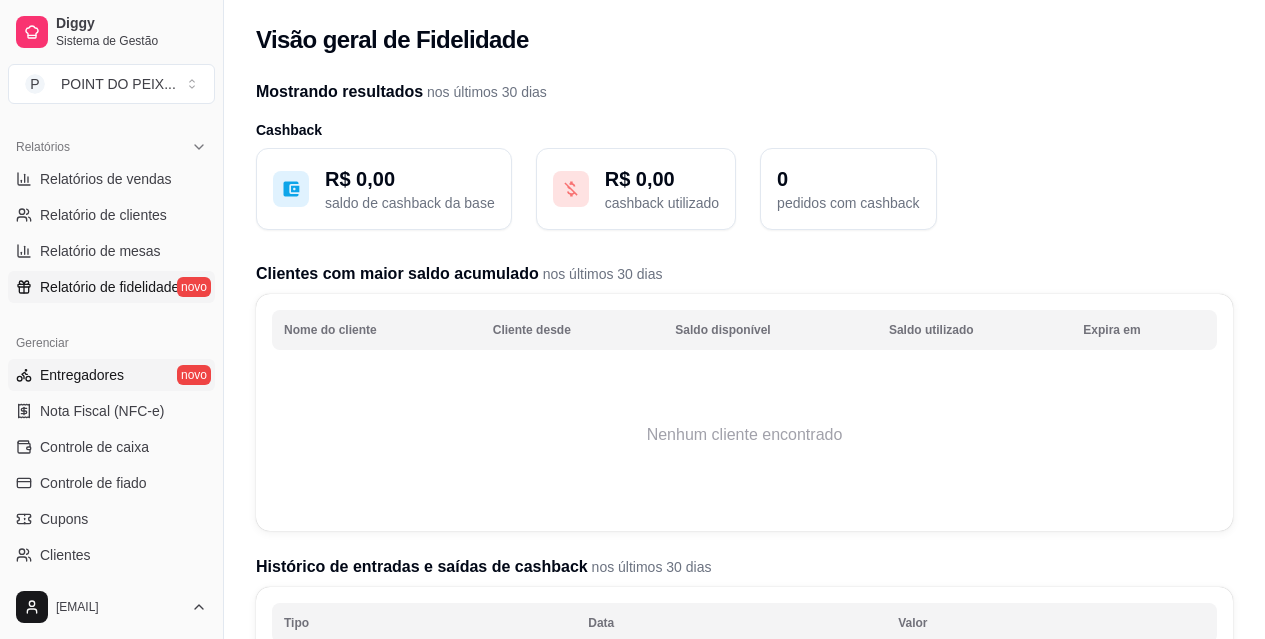 click on "Entregadores novo" at bounding box center [111, 375] 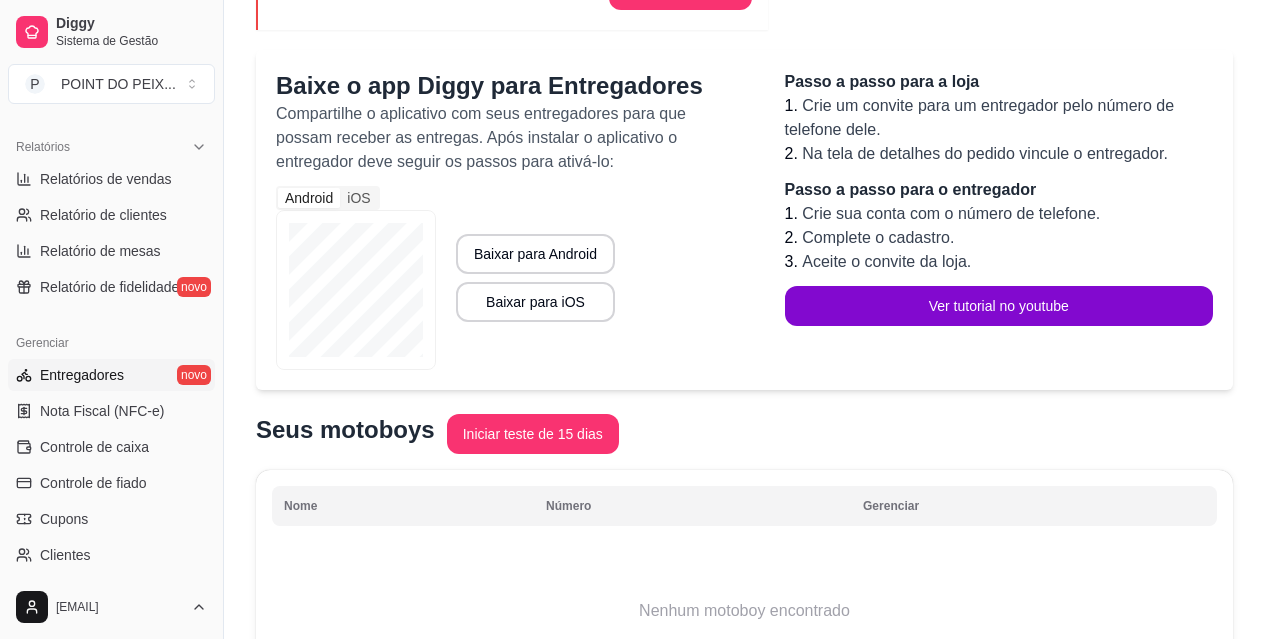scroll, scrollTop: 400, scrollLeft: 0, axis: vertical 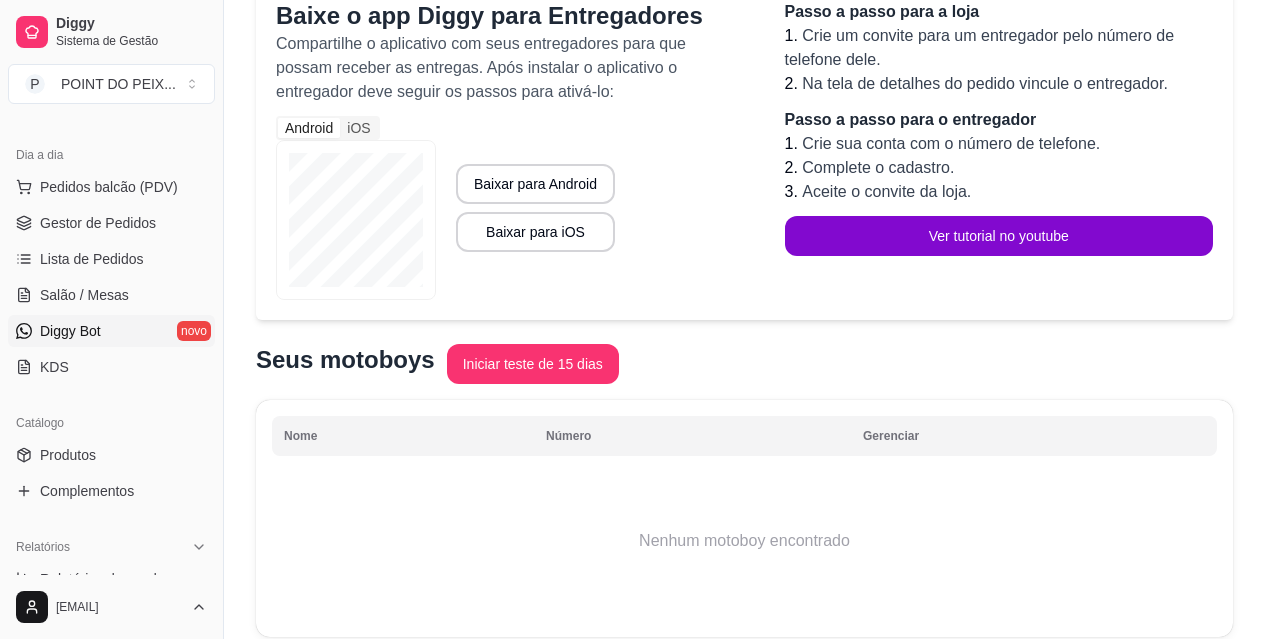 click on "Diggy Bot novo" at bounding box center [111, 331] 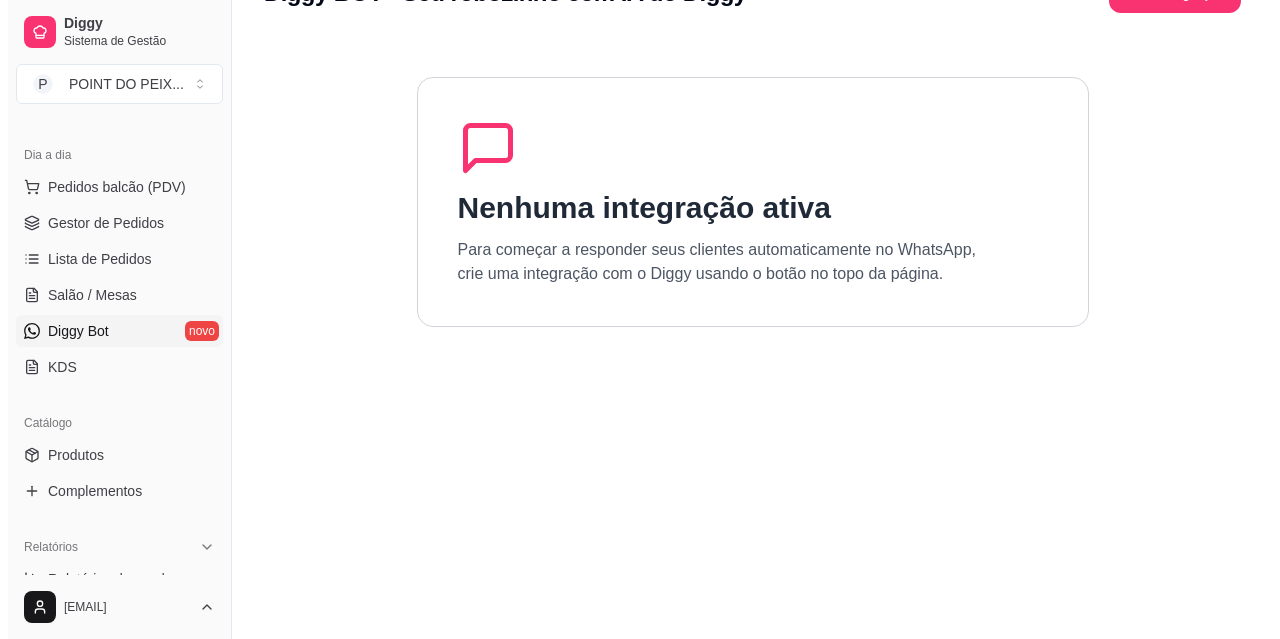 scroll, scrollTop: 0, scrollLeft: 0, axis: both 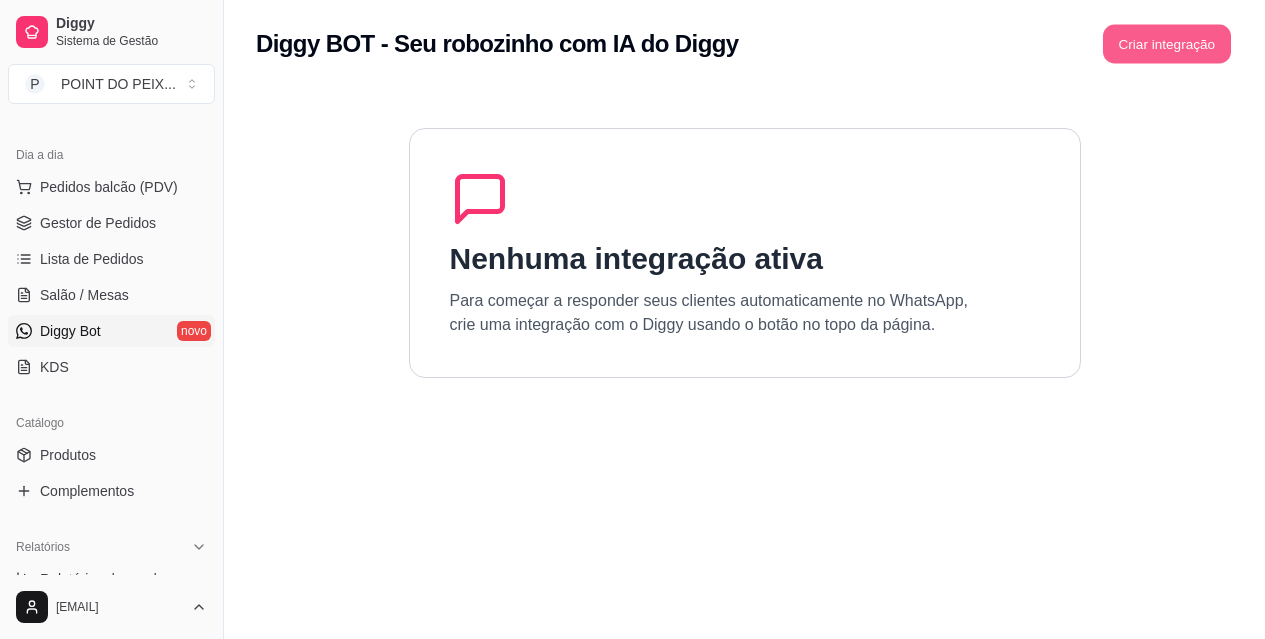 click on "Criar integração" at bounding box center (1167, 44) 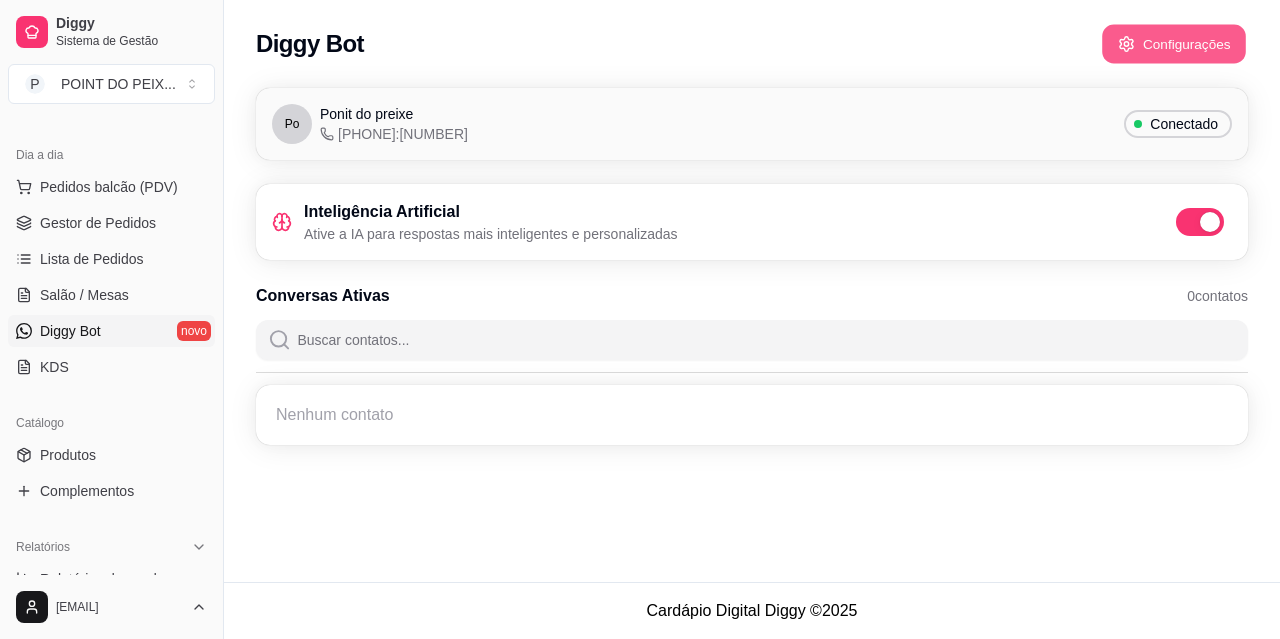 click on "Configurações" at bounding box center [1174, 44] 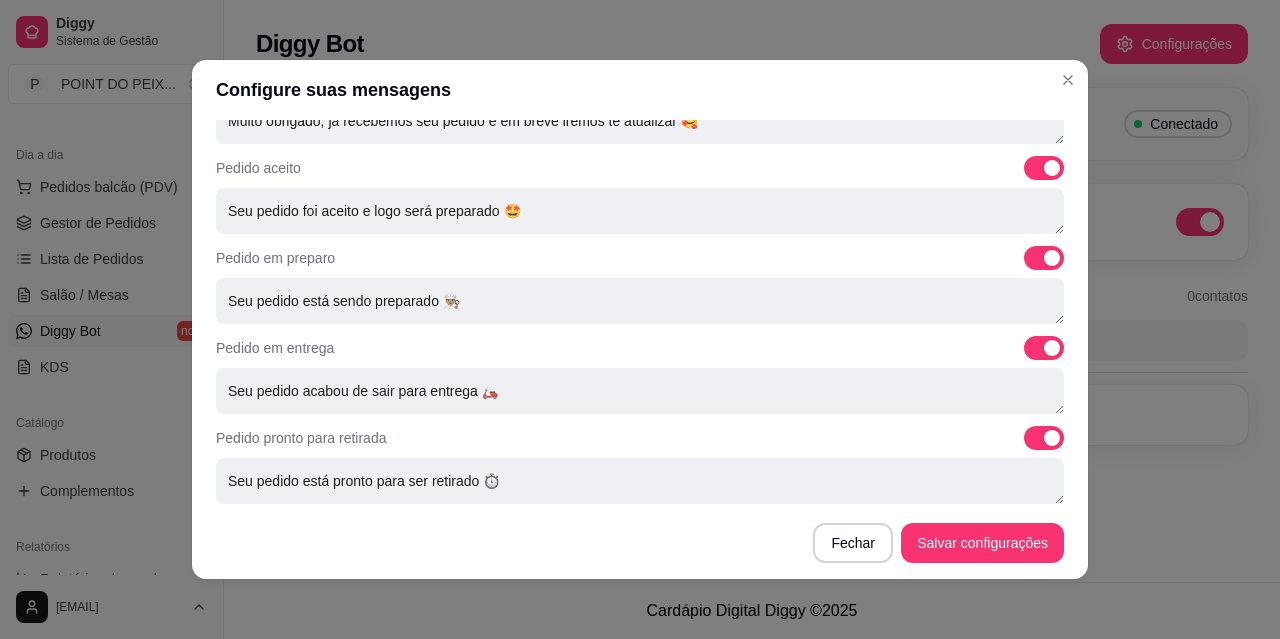 scroll, scrollTop: 805, scrollLeft: 0, axis: vertical 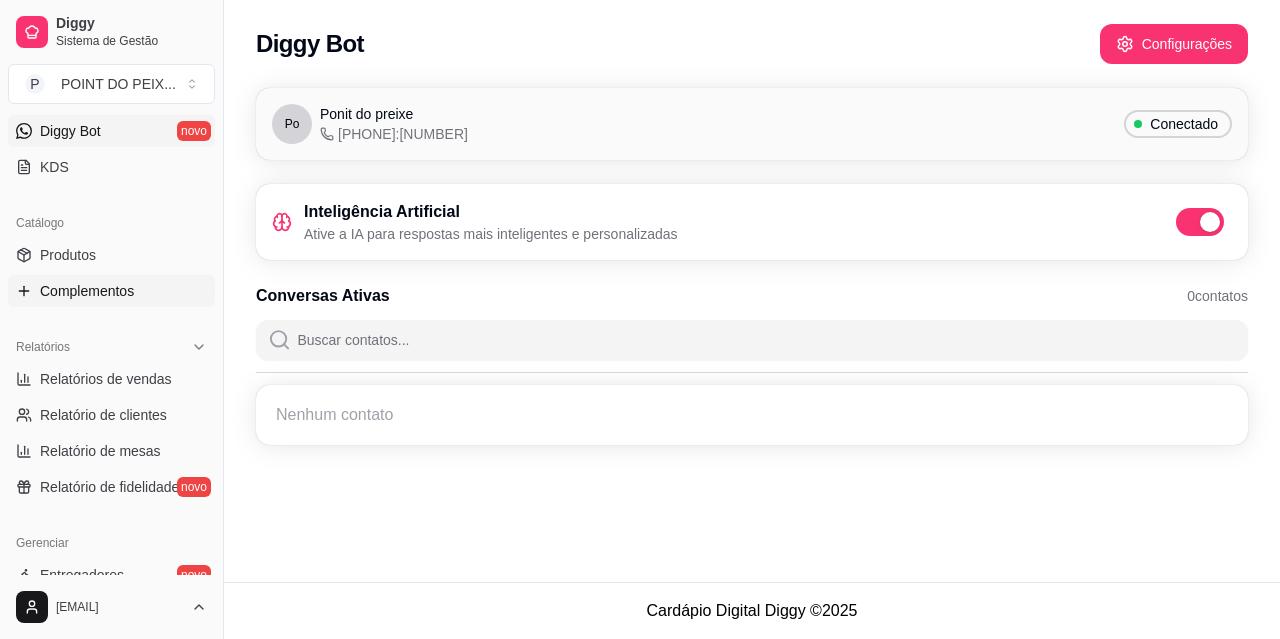 click on "Complementos" at bounding box center (87, 291) 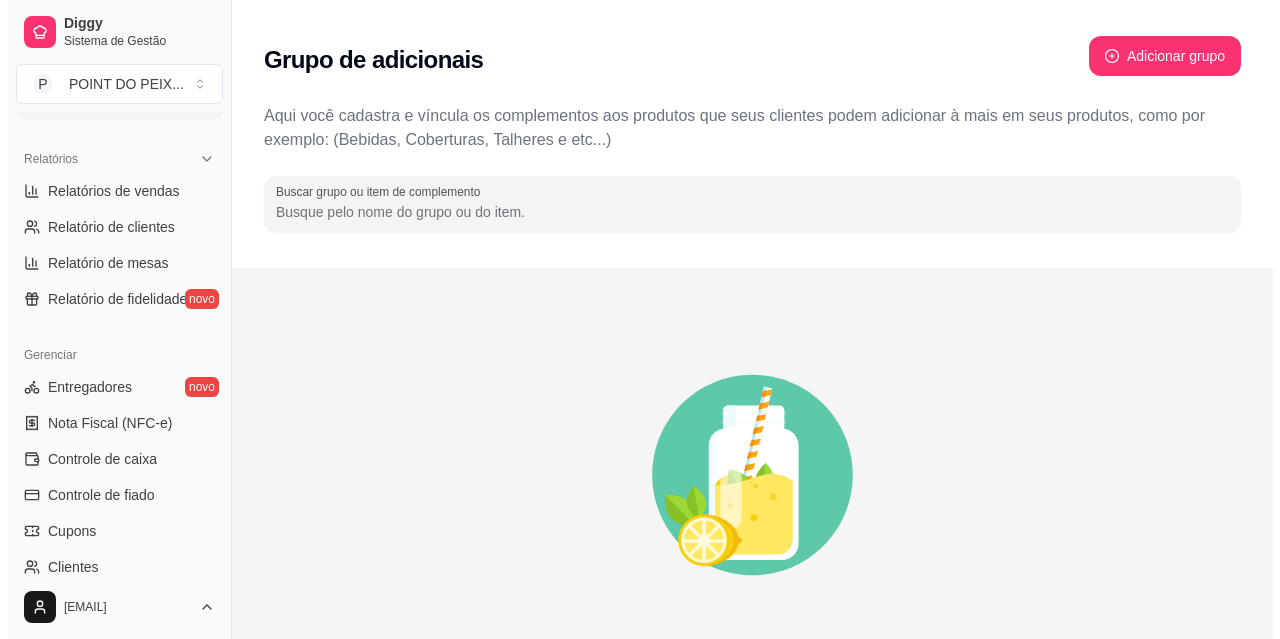 scroll, scrollTop: 600, scrollLeft: 0, axis: vertical 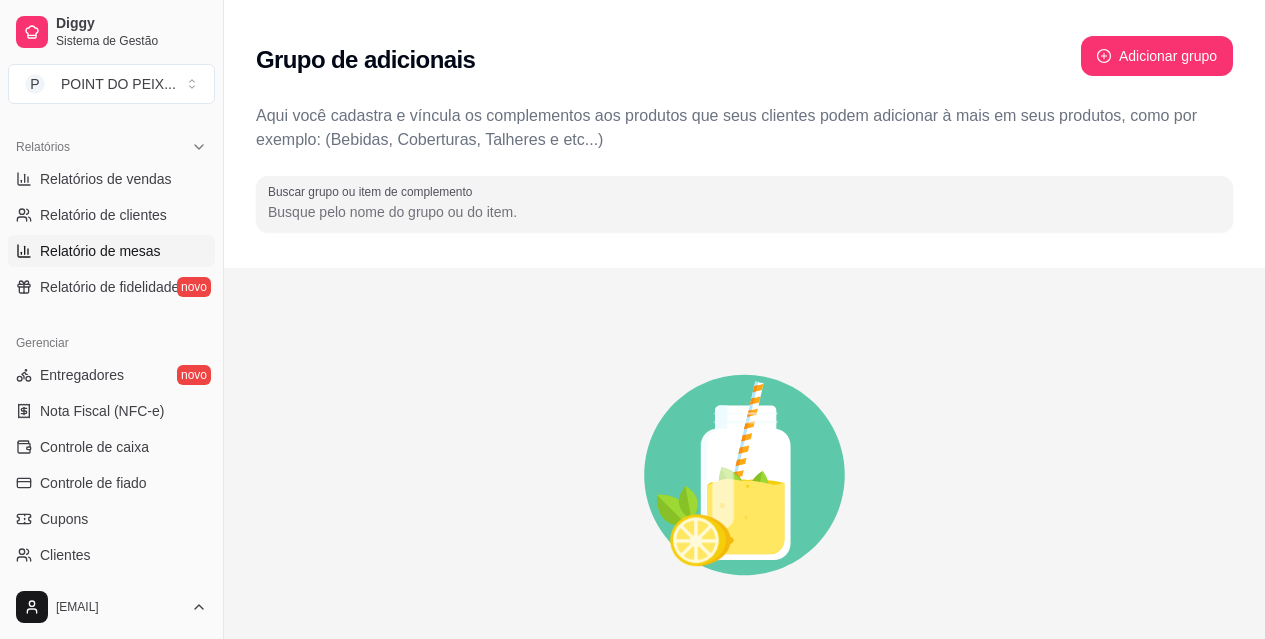 click on "Relatório de mesas" at bounding box center [100, 251] 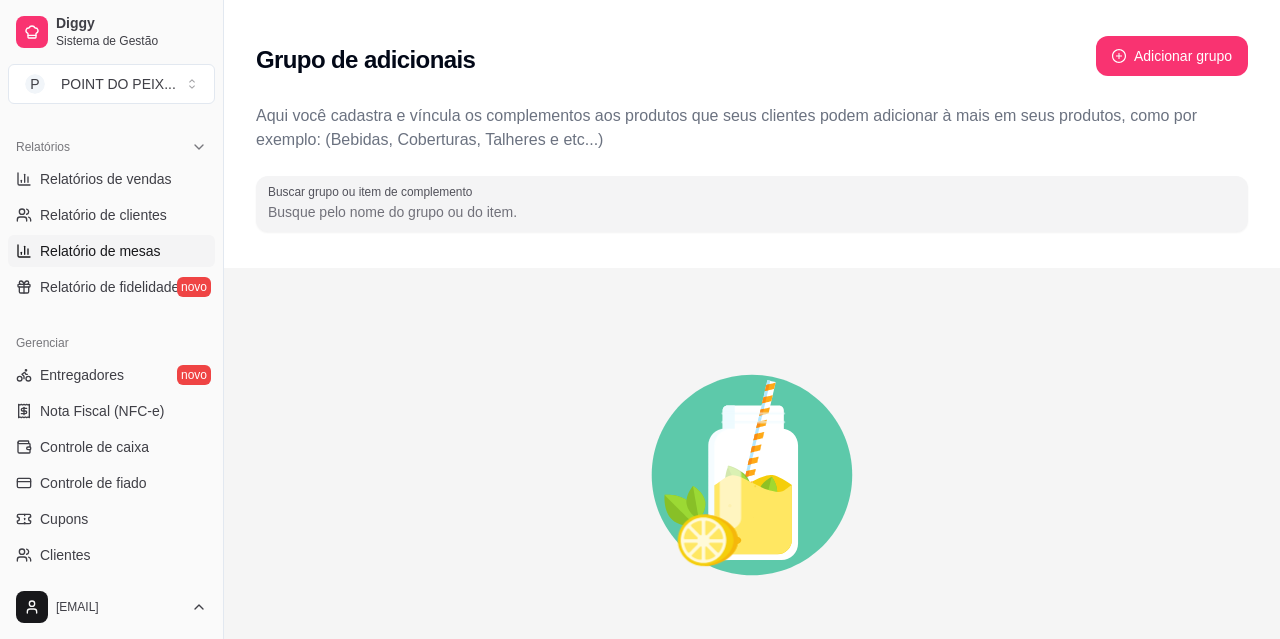 select on "TOTAL_OF_ORDERS" 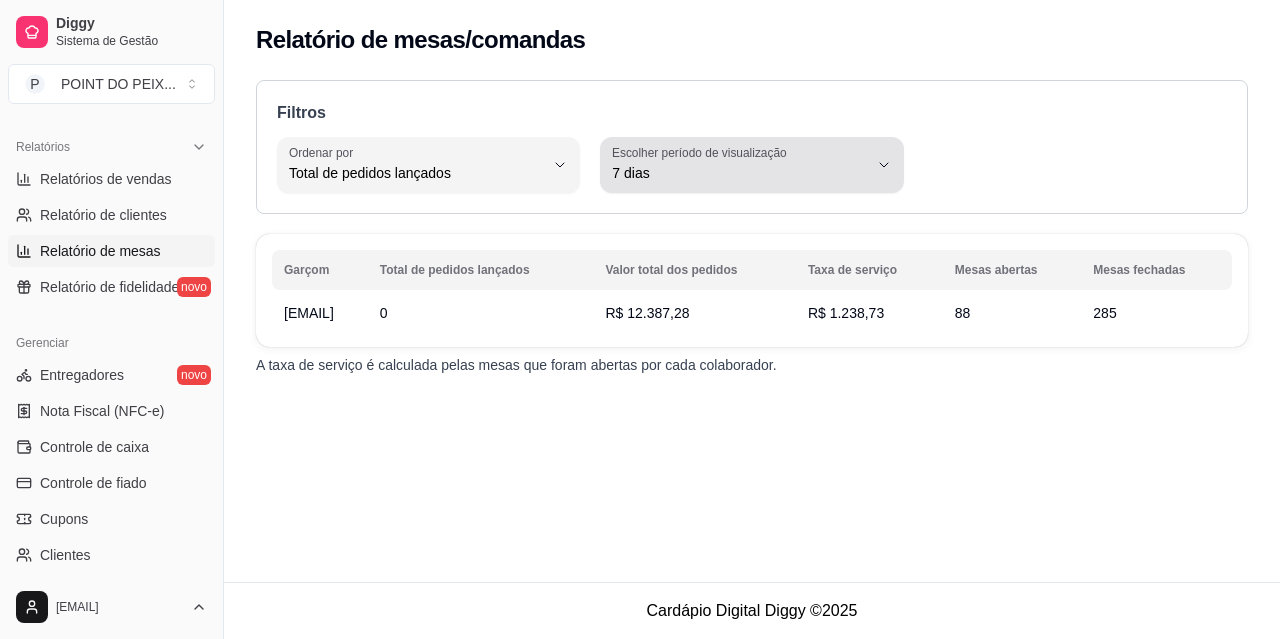 click 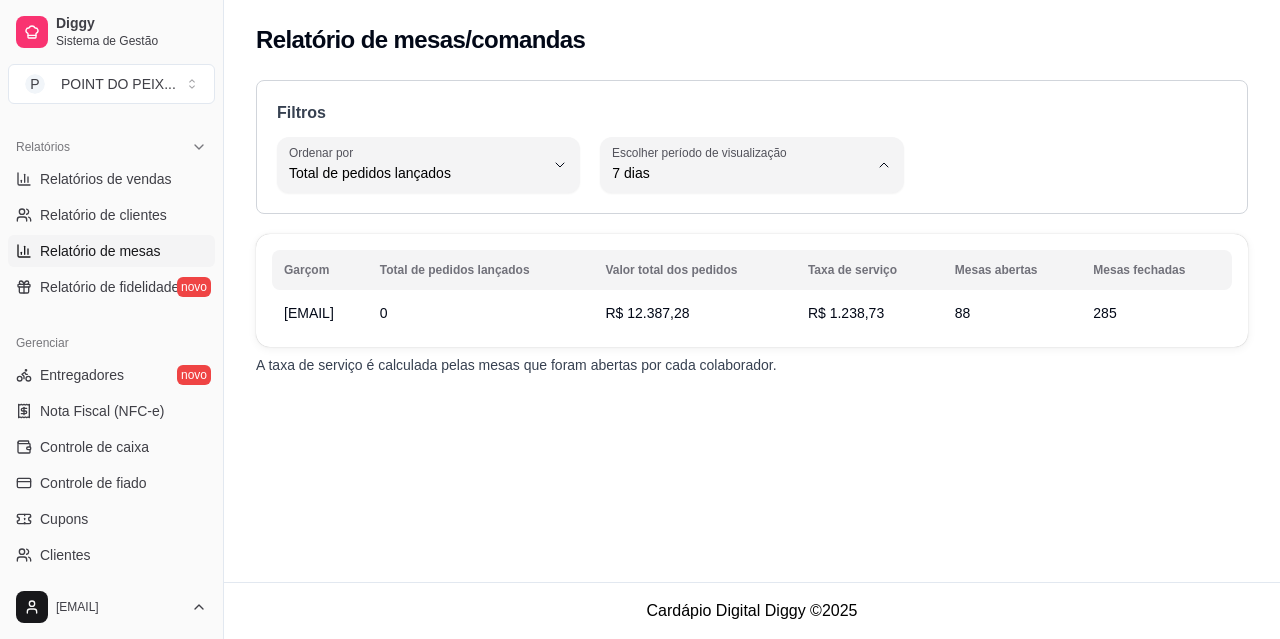 click on "Hoje" at bounding box center [752, 221] 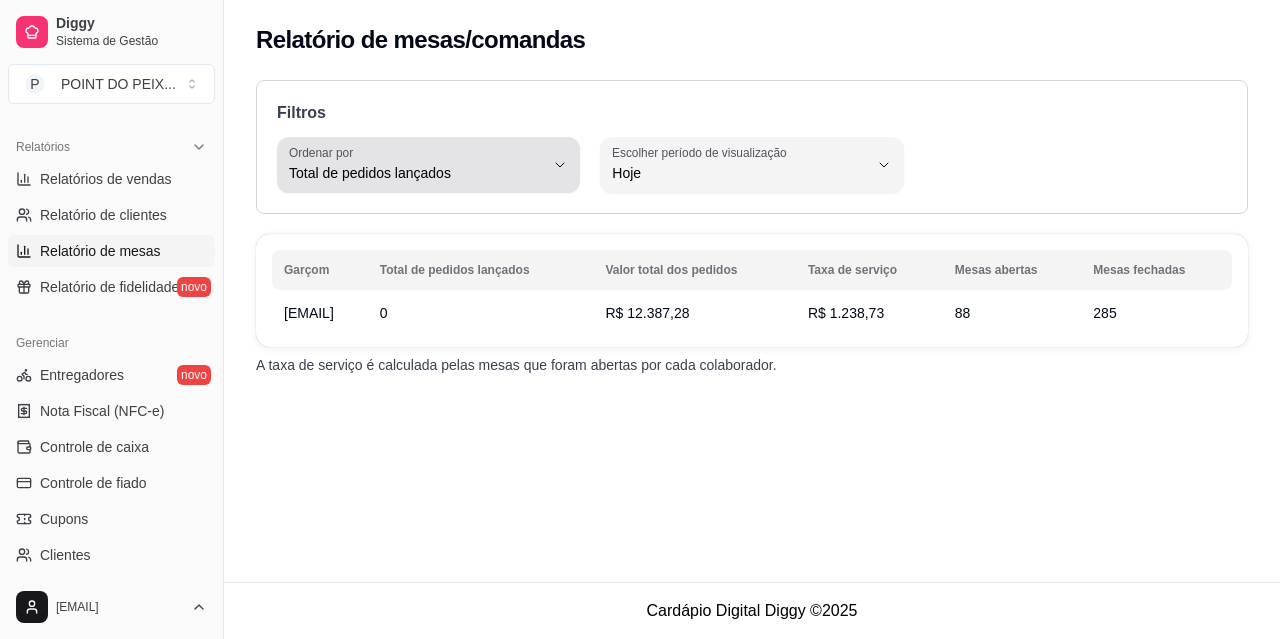 click 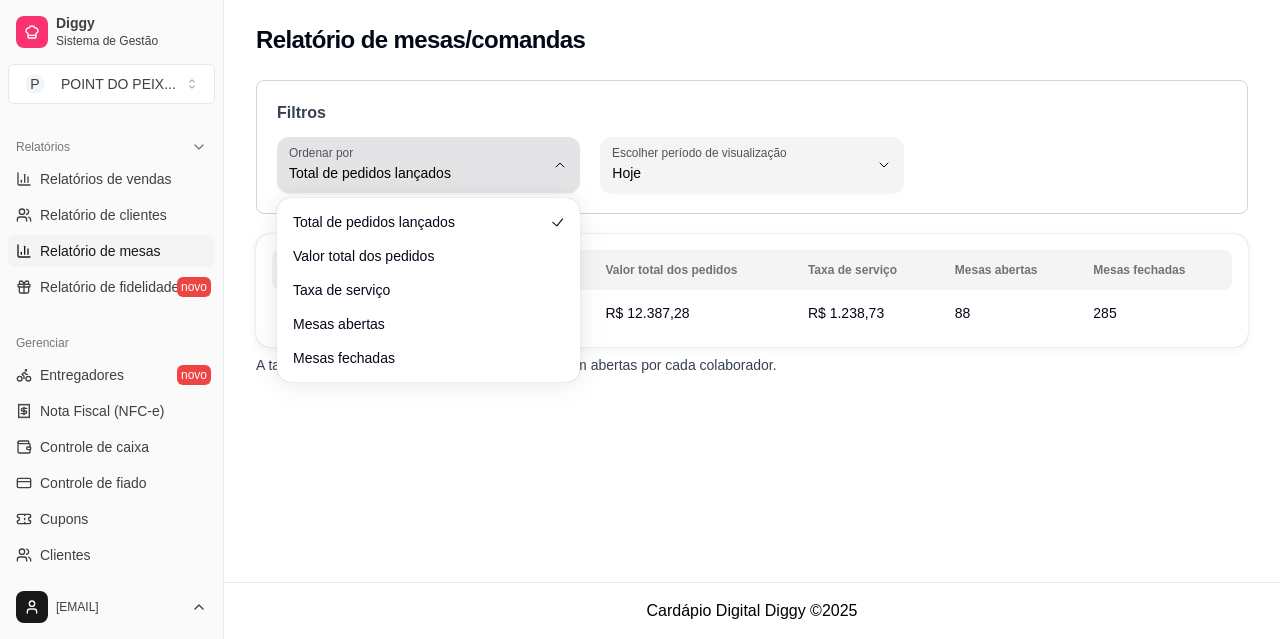 click 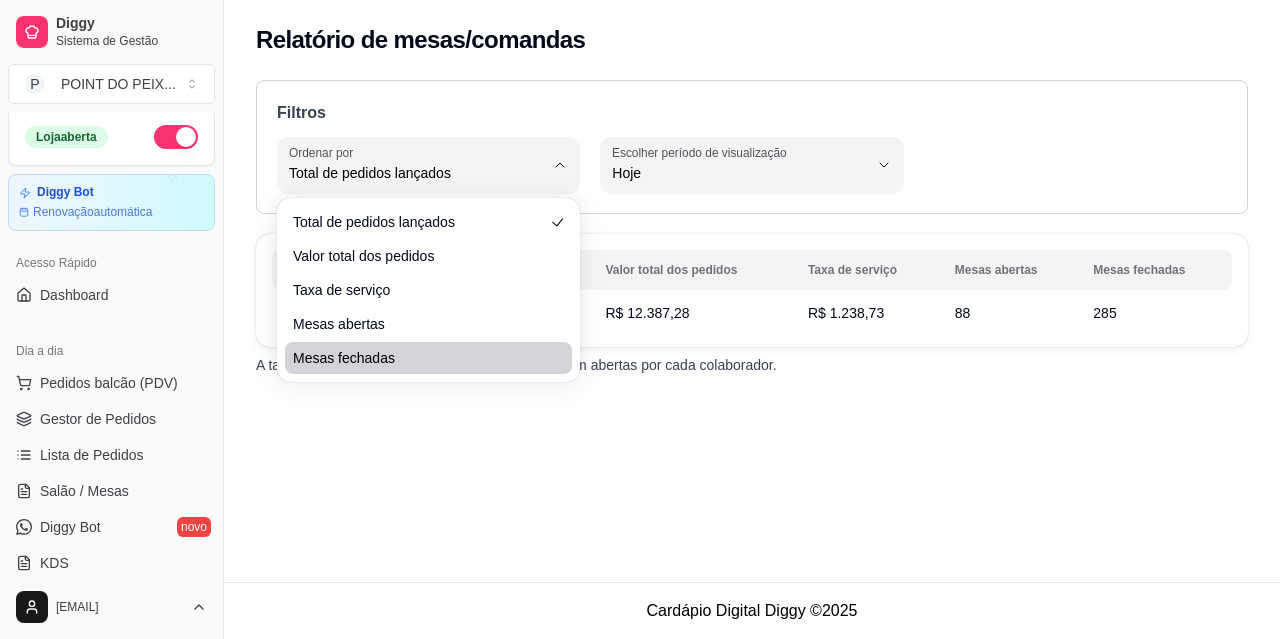 scroll, scrollTop: 0, scrollLeft: 0, axis: both 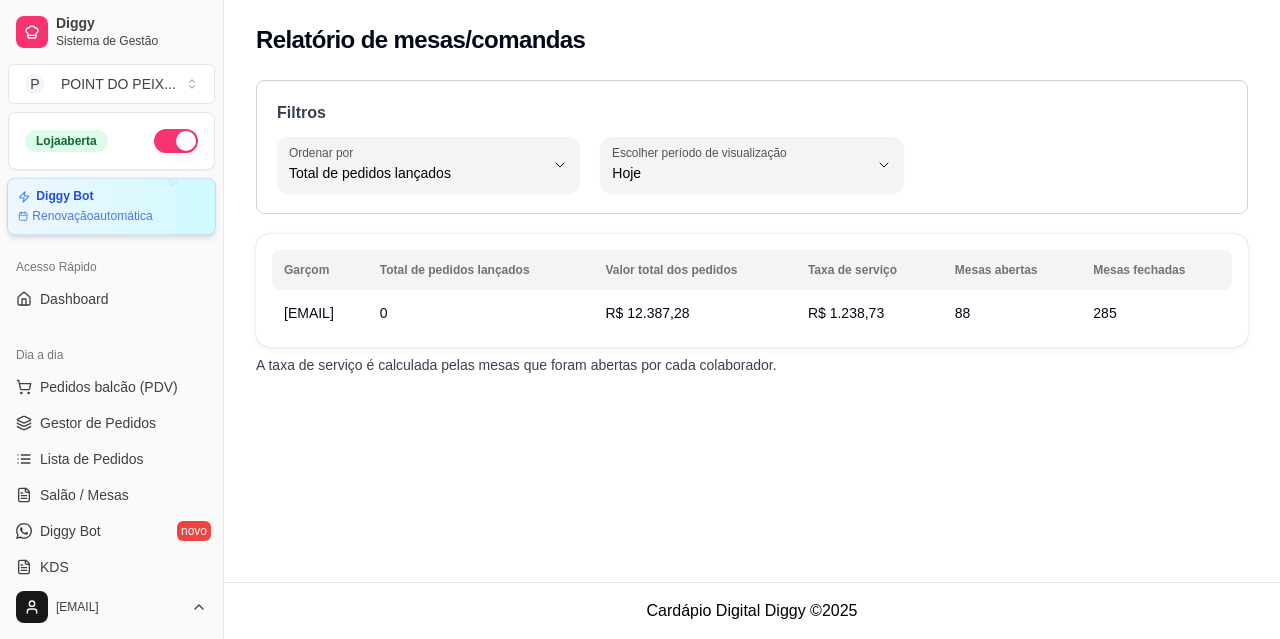 click on "Diggy Bot Renovação  automática" at bounding box center (111, 207) 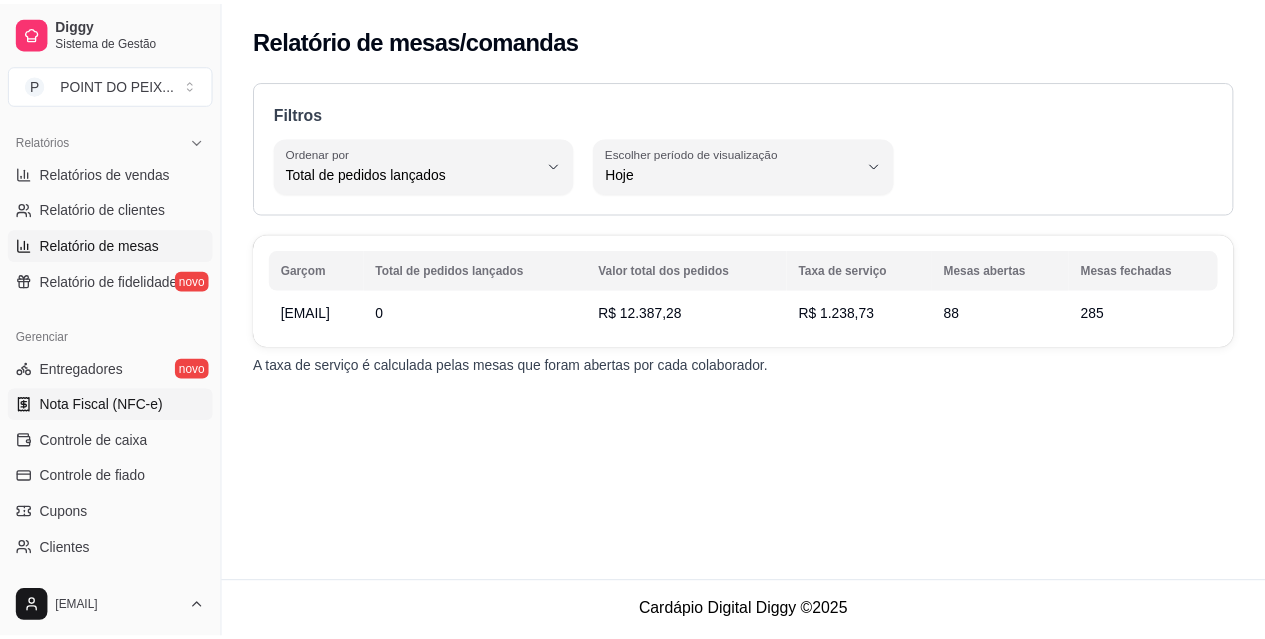 scroll, scrollTop: 700, scrollLeft: 0, axis: vertical 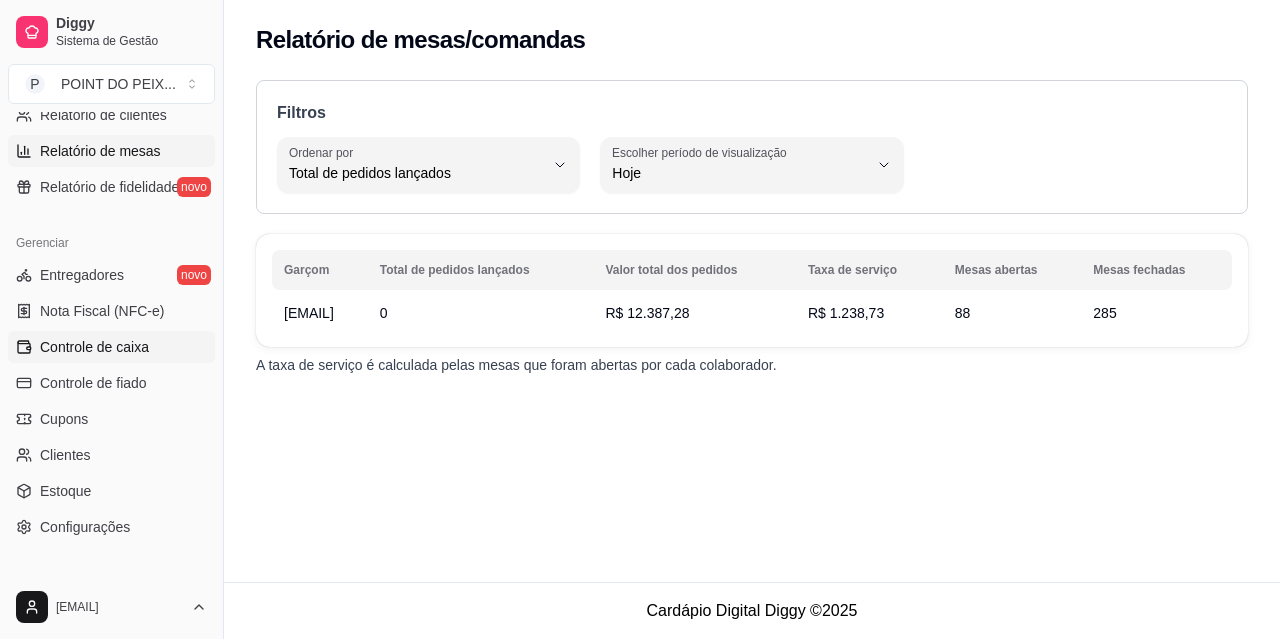 click on "Controle de caixa" at bounding box center [111, 347] 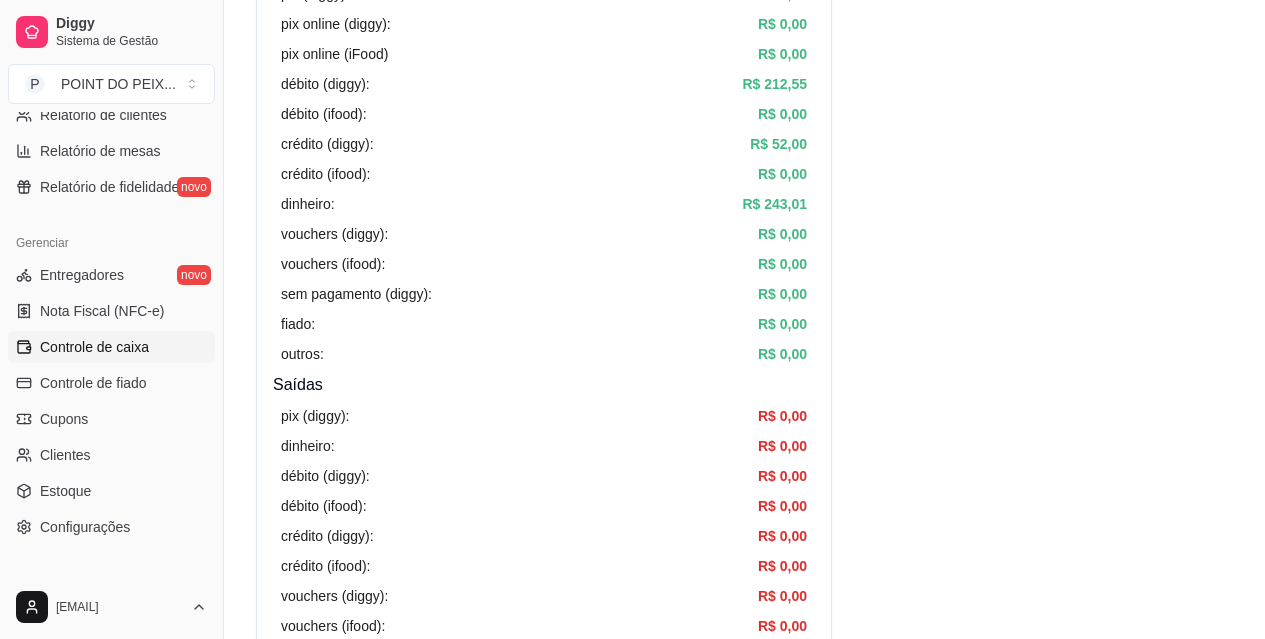 scroll, scrollTop: 0, scrollLeft: 0, axis: both 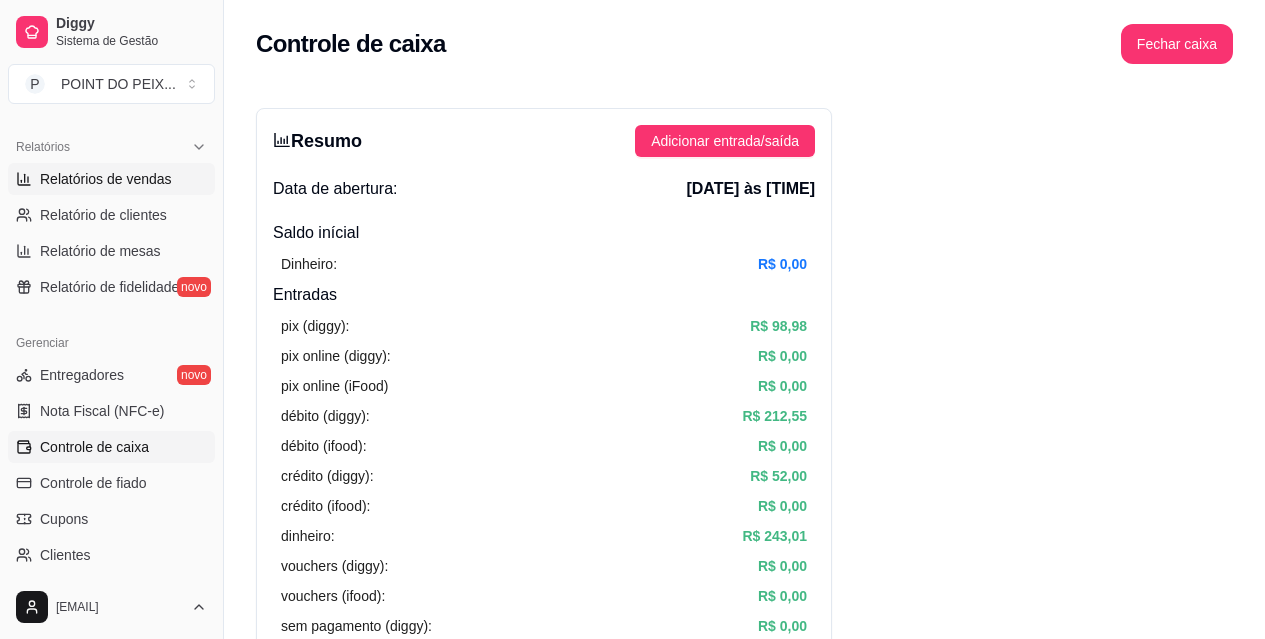 click on "Relatórios de vendas" at bounding box center [106, 179] 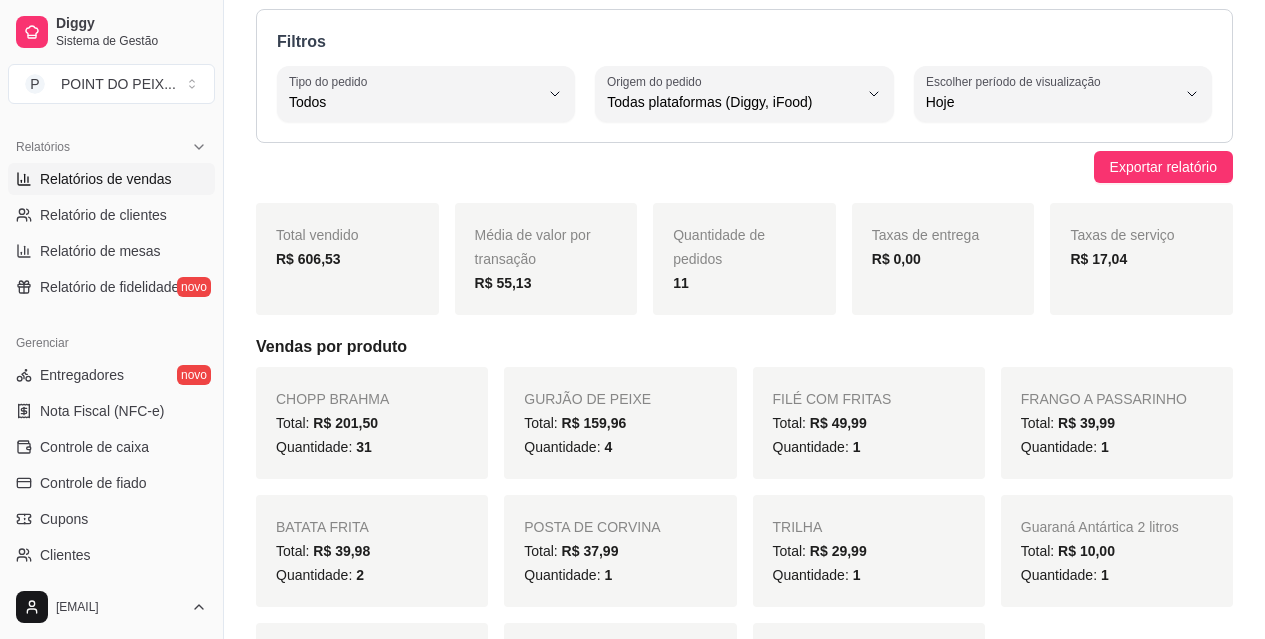 scroll, scrollTop: 0, scrollLeft: 0, axis: both 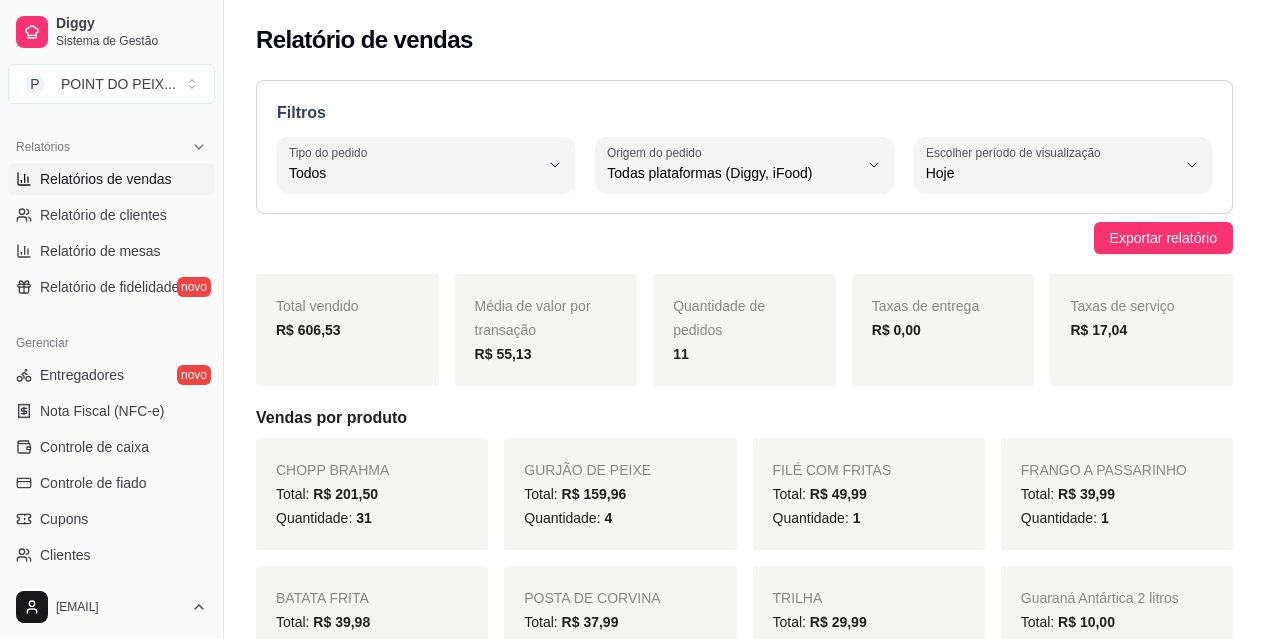 click on "Entregadores novo Nota Fiscal (NFC-e) Controle de caixa Controle de fiado Cupons Clientes Estoque Configurações" at bounding box center (111, 501) 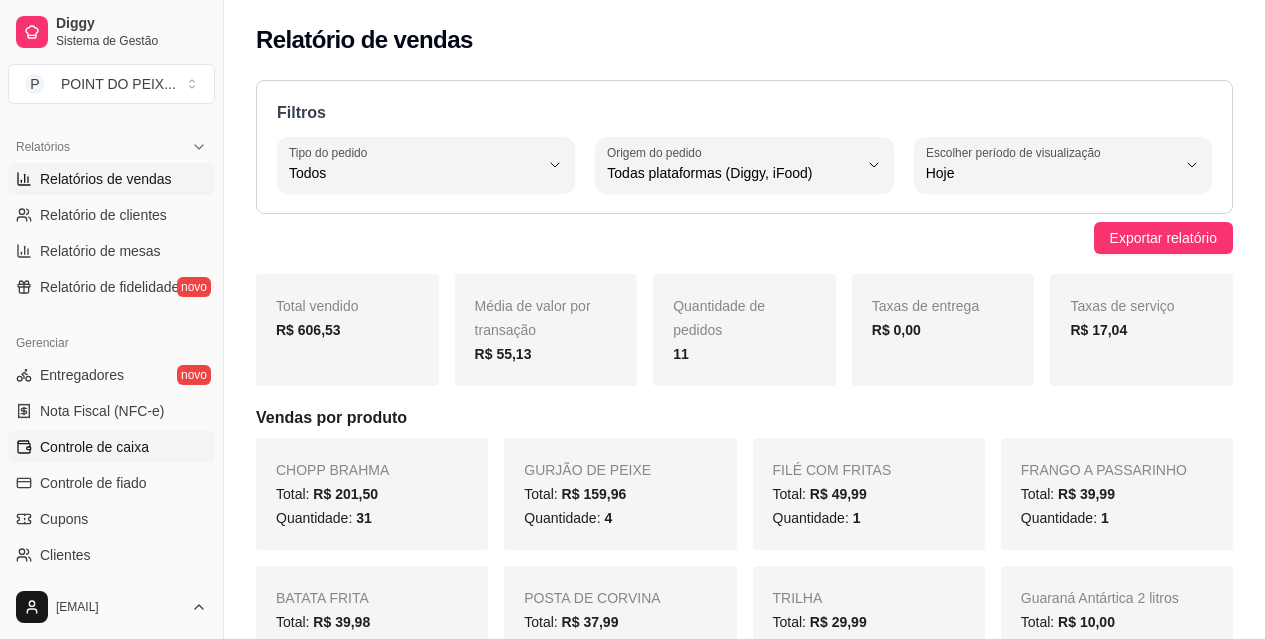 click on "Controle de caixa" at bounding box center (94, 447) 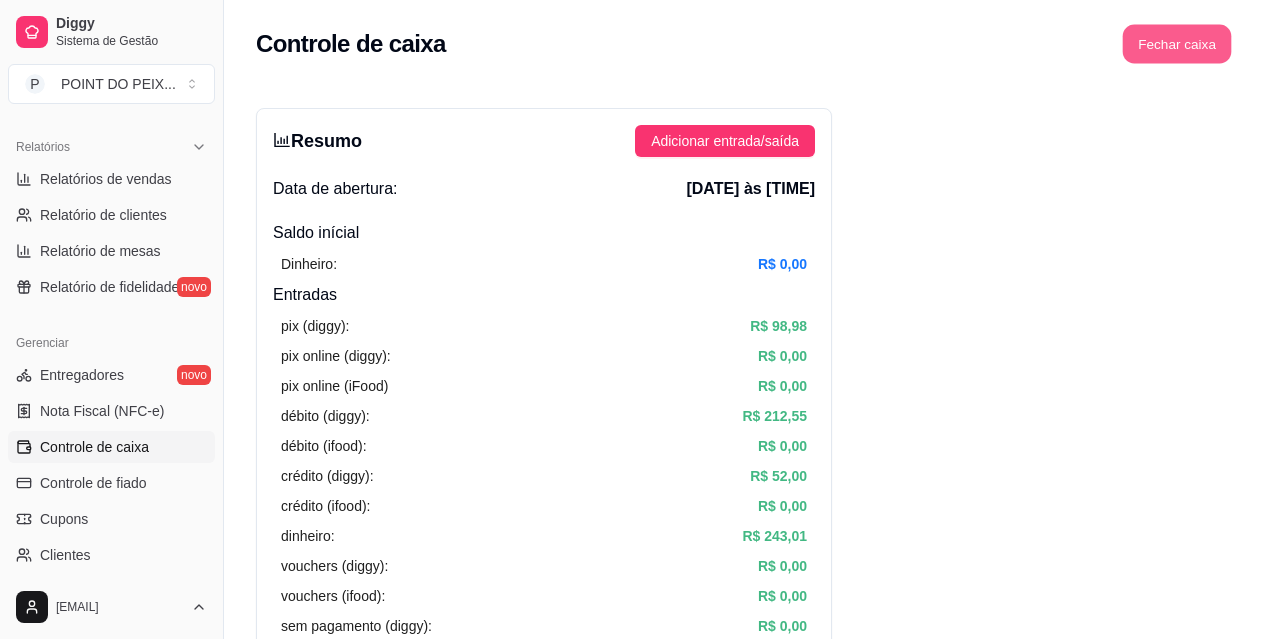 click on "Fechar caixa" at bounding box center (1177, 44) 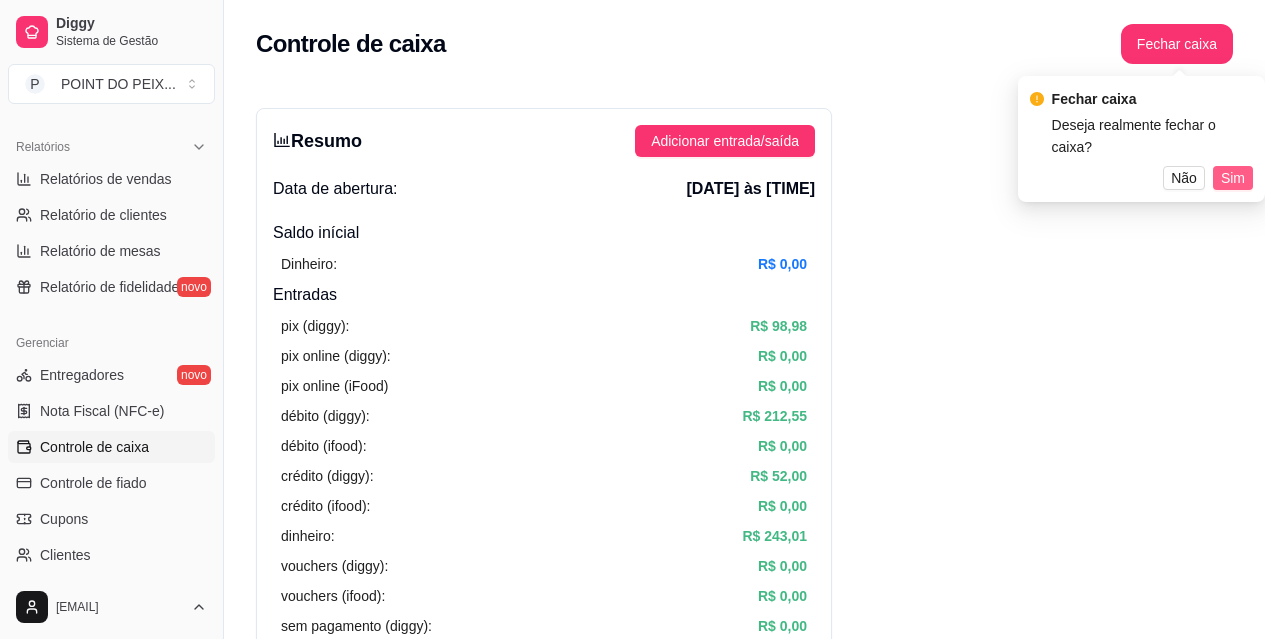 click on "Sim" at bounding box center [1233, 178] 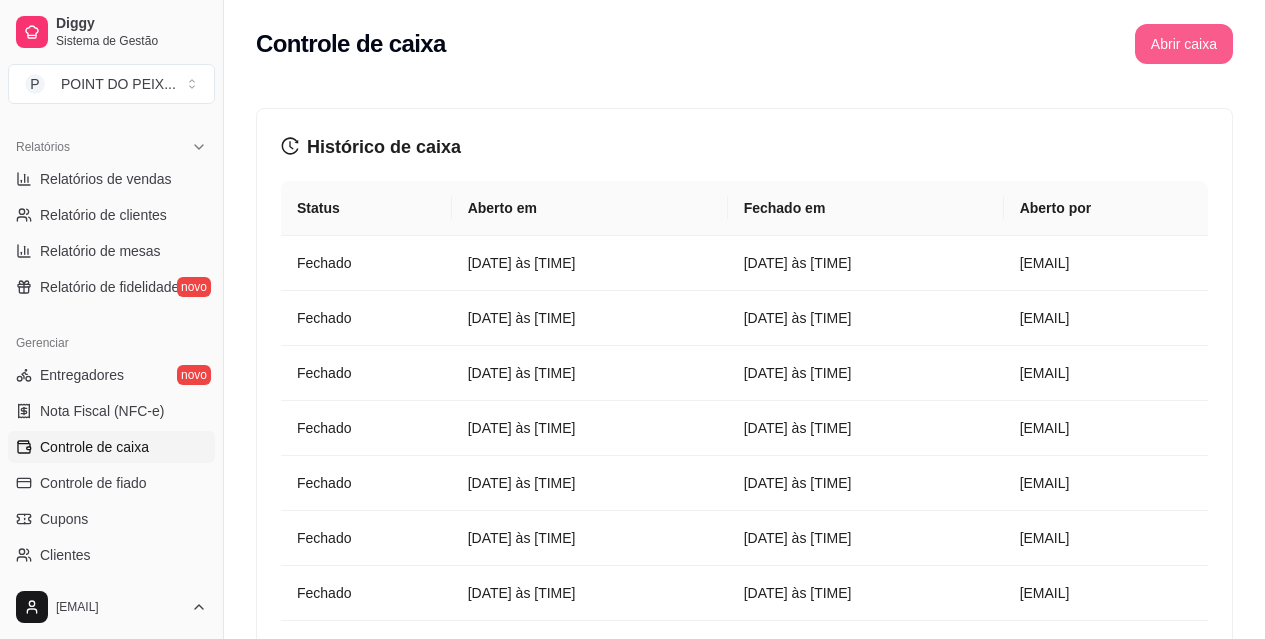 click on "Abrir caixa" at bounding box center [1184, 44] 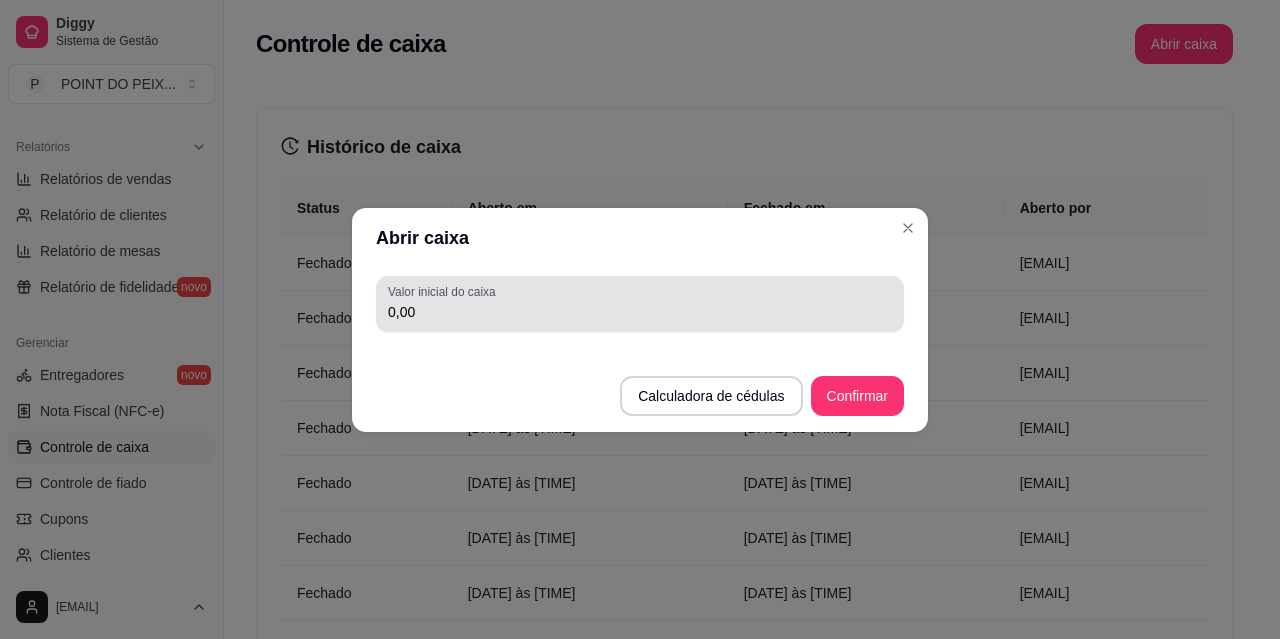 click on "0,00" at bounding box center [640, 312] 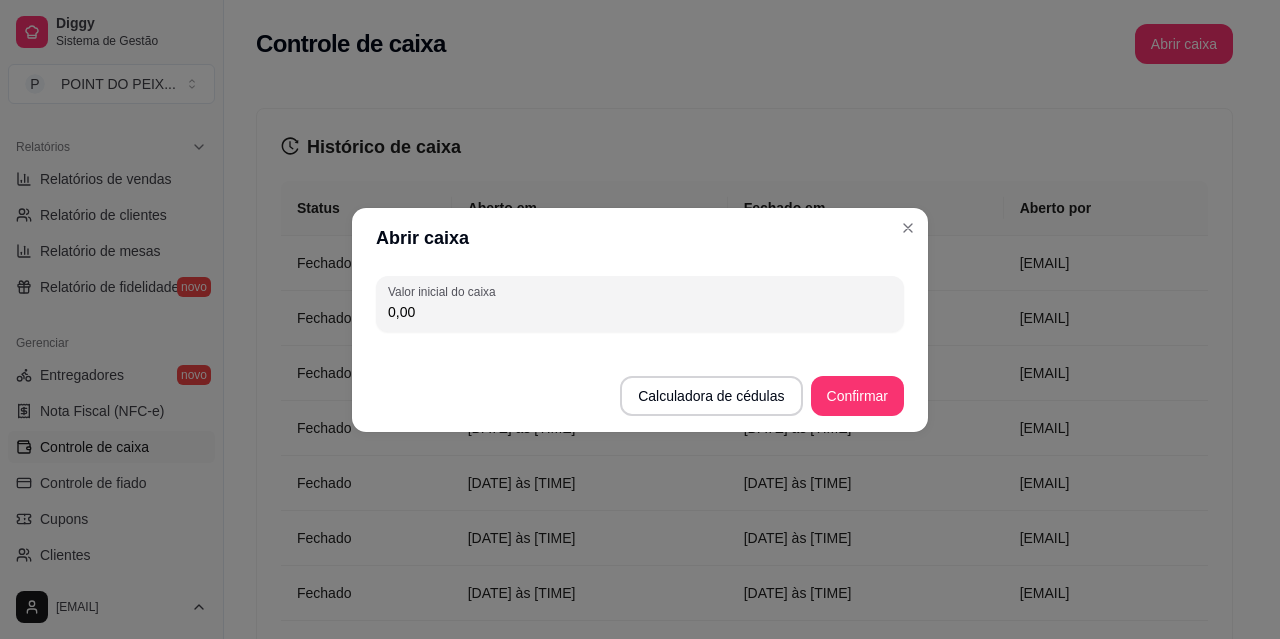 click on "0,00" at bounding box center [640, 312] 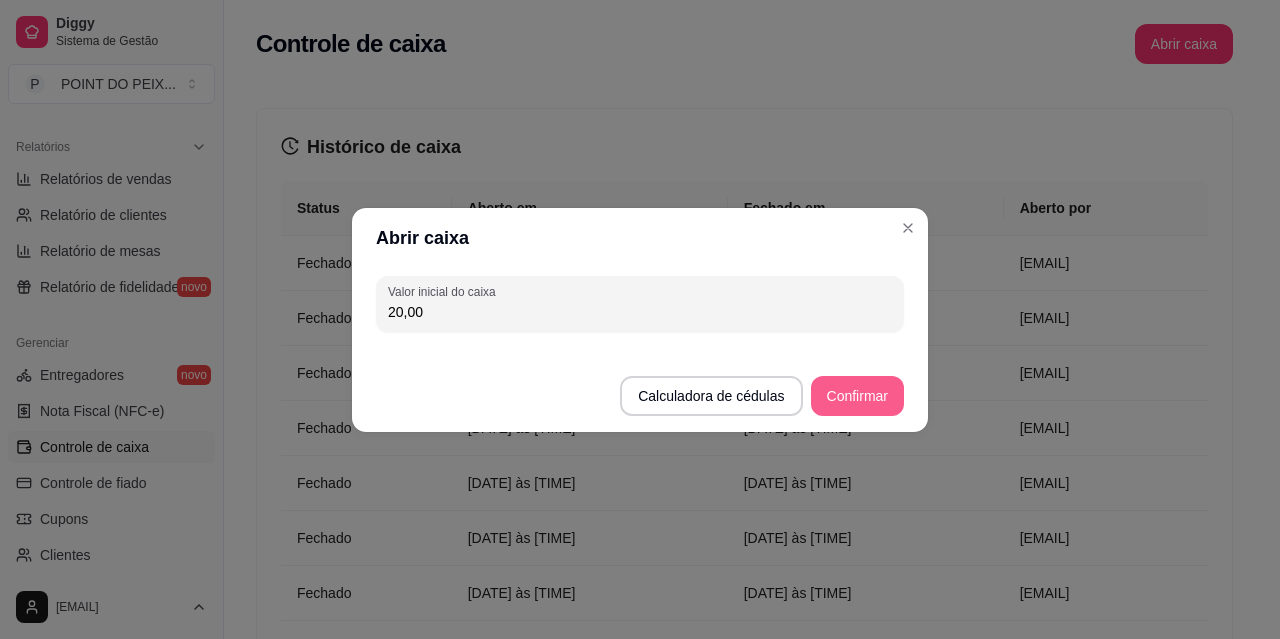 type on "20,00" 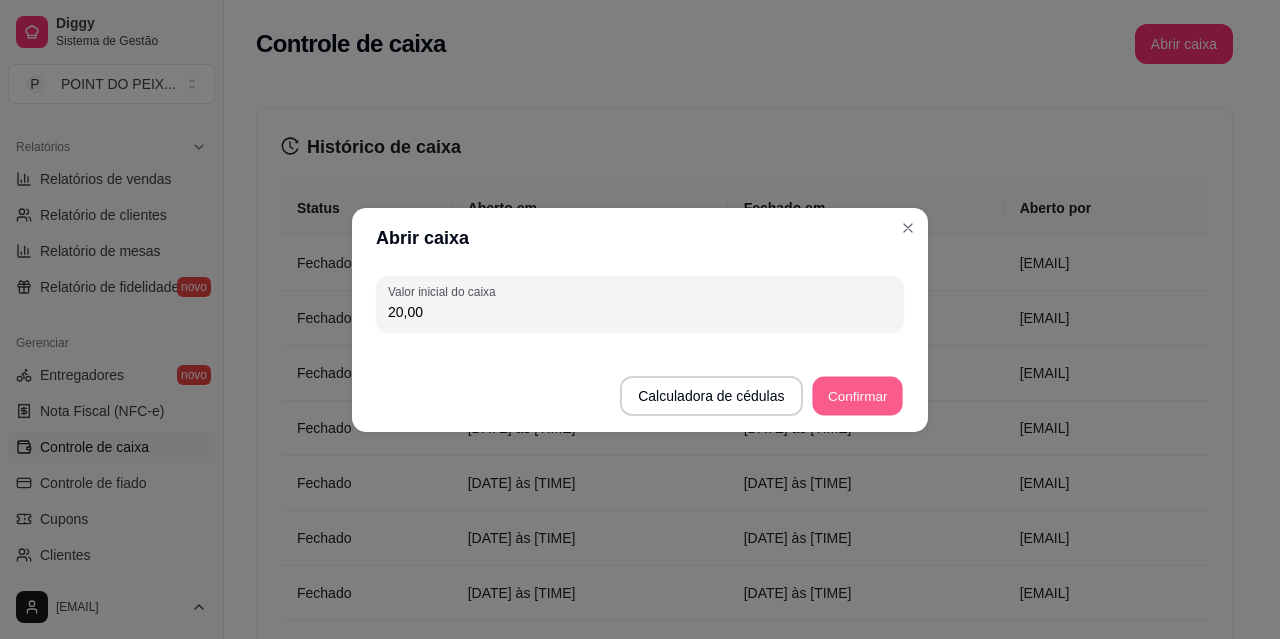 click on "Confirmar" at bounding box center [857, 395] 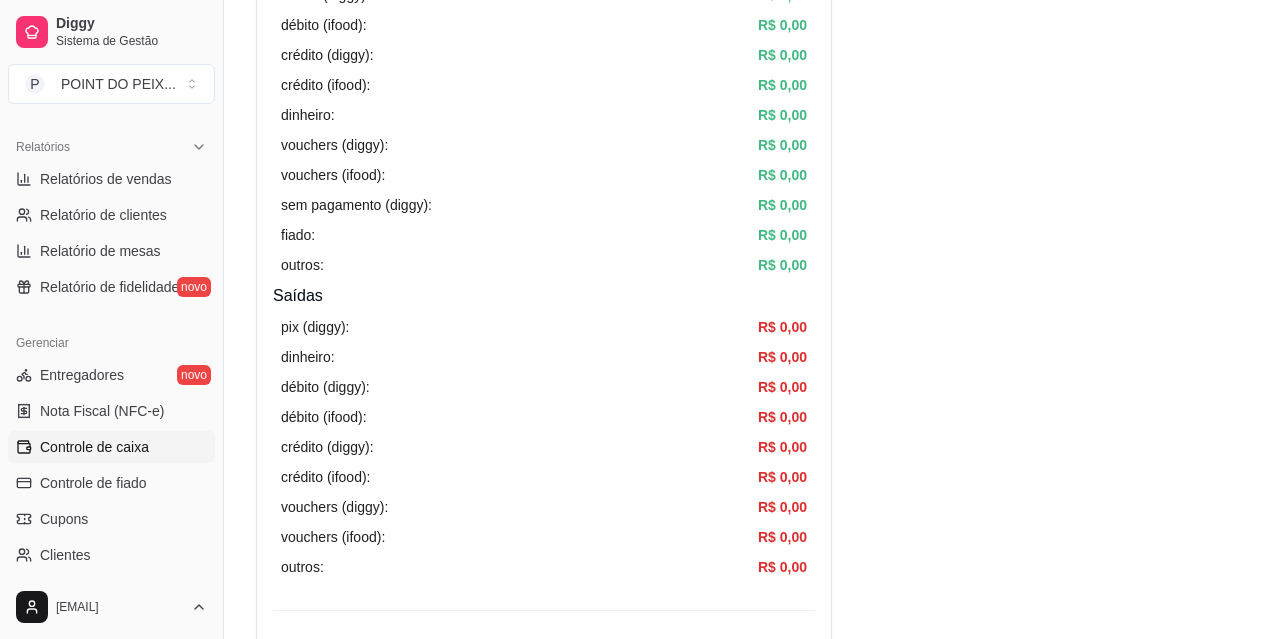 scroll, scrollTop: 0, scrollLeft: 0, axis: both 